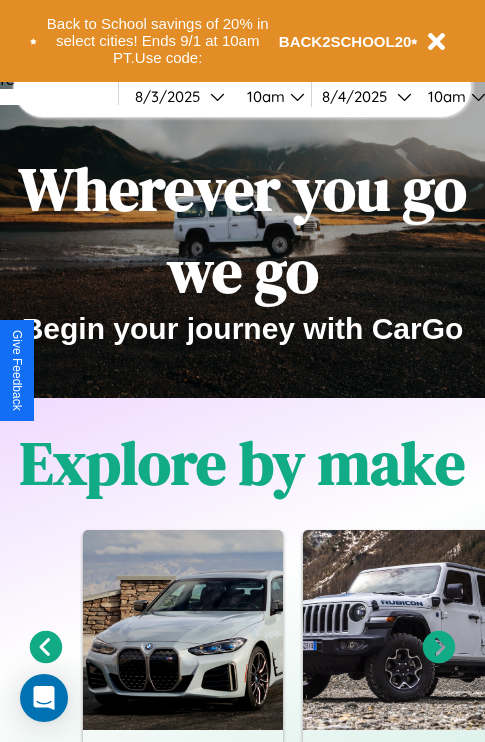 scroll, scrollTop: 308, scrollLeft: 0, axis: vertical 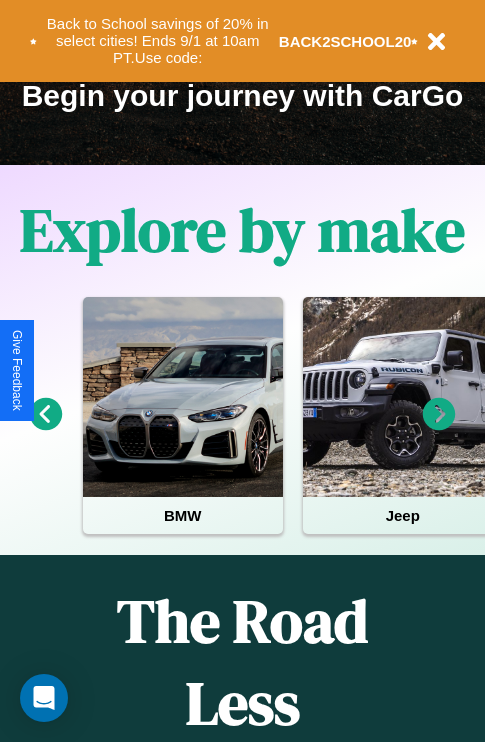 click 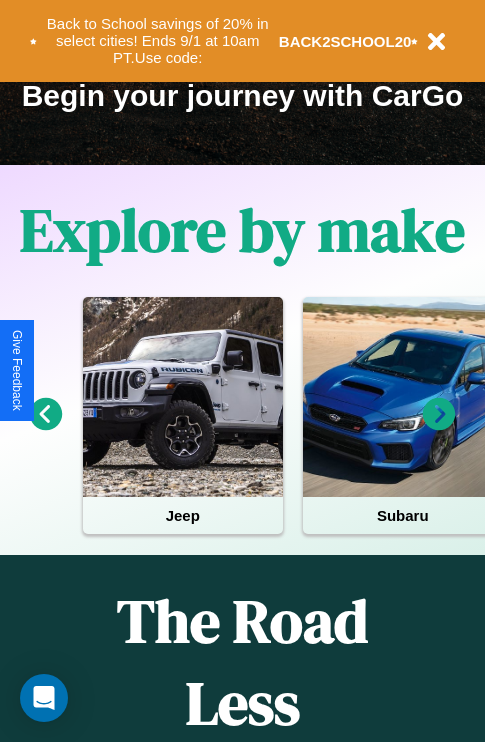 click 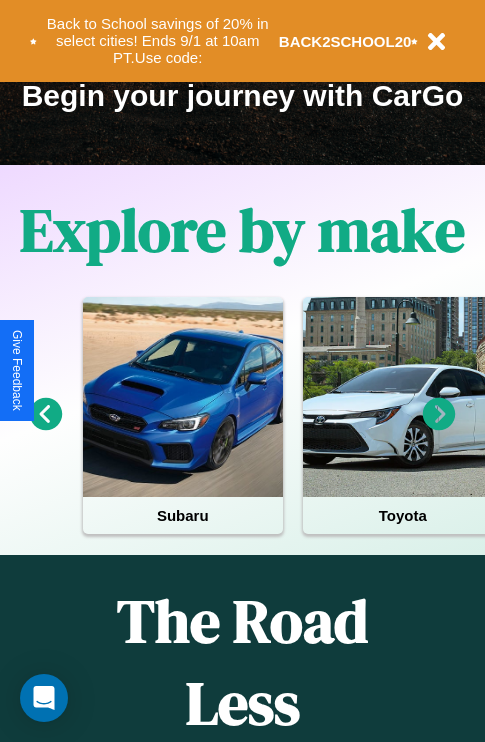 click 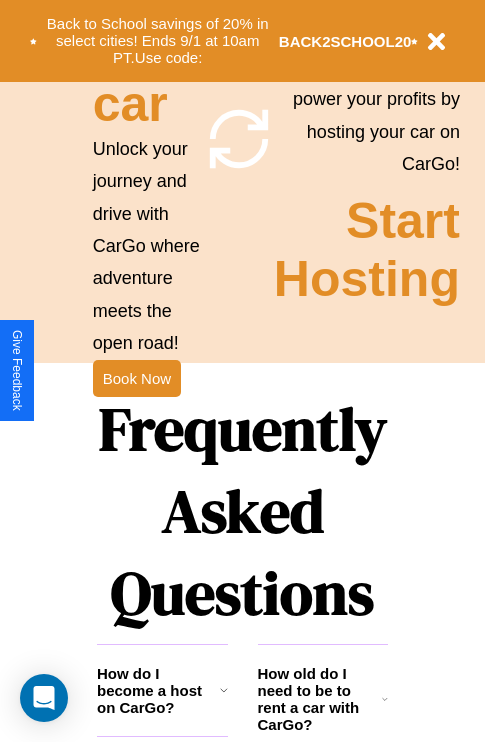 scroll, scrollTop: 1947, scrollLeft: 0, axis: vertical 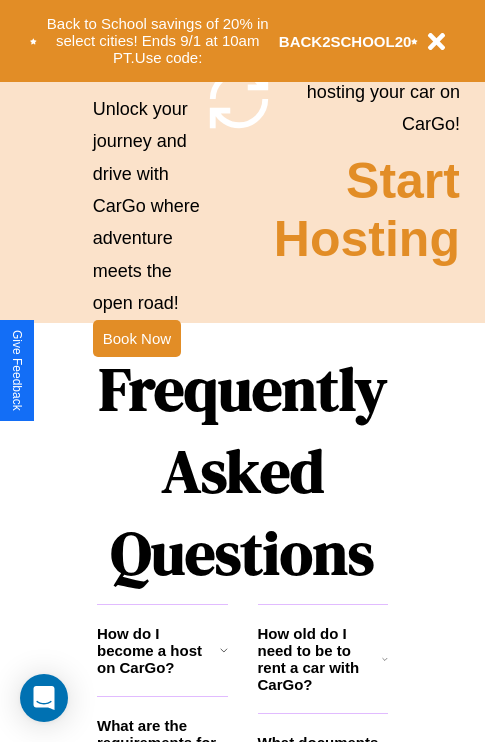 click on "Frequently Asked Questions" at bounding box center [242, 471] 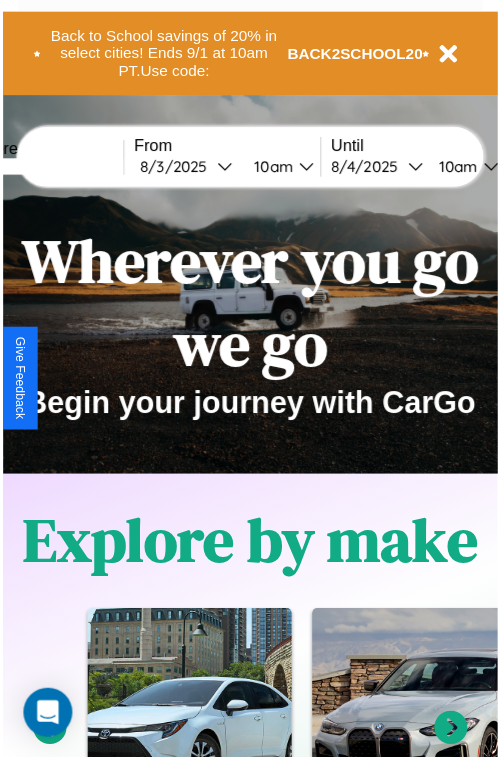 scroll, scrollTop: 0, scrollLeft: 0, axis: both 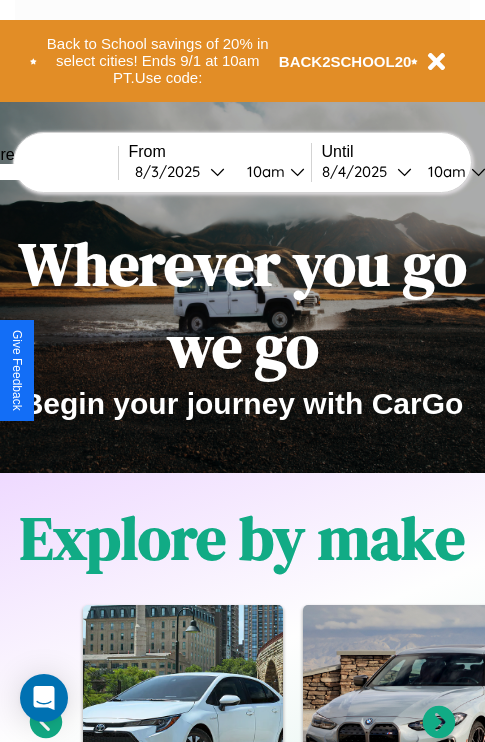 click at bounding box center [43, 172] 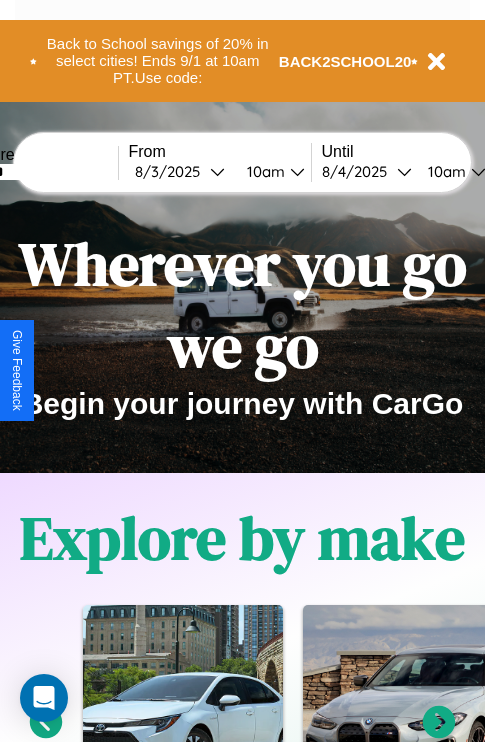 type on "******" 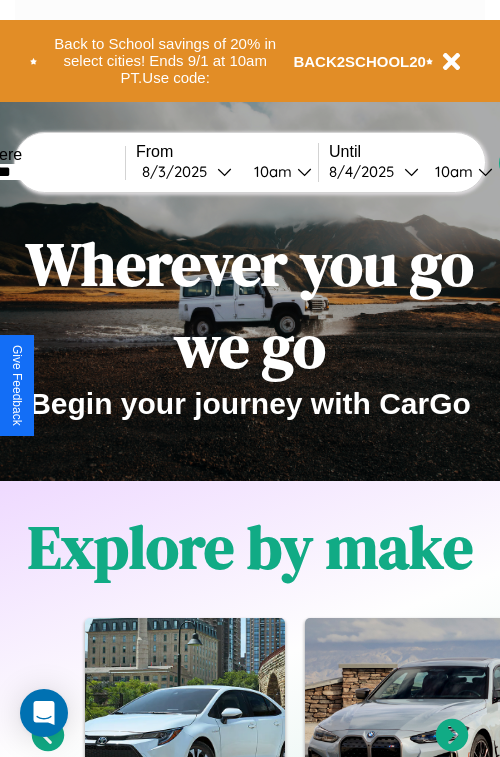 select on "*" 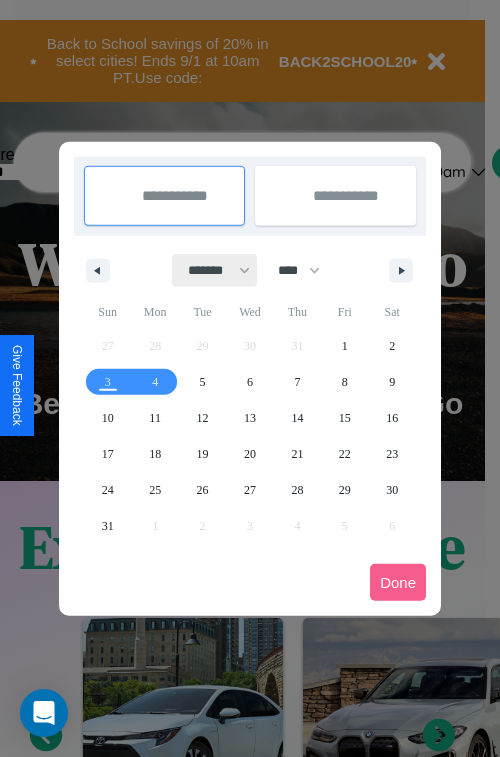 click on "******* ******** ***** ***** *** **** **** ****** ********* ******* ******** ********" at bounding box center [215, 270] 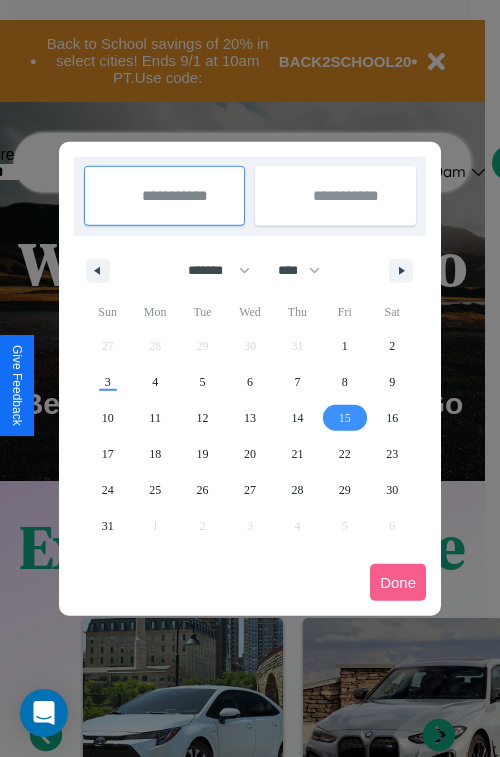 click on "15" at bounding box center [345, 418] 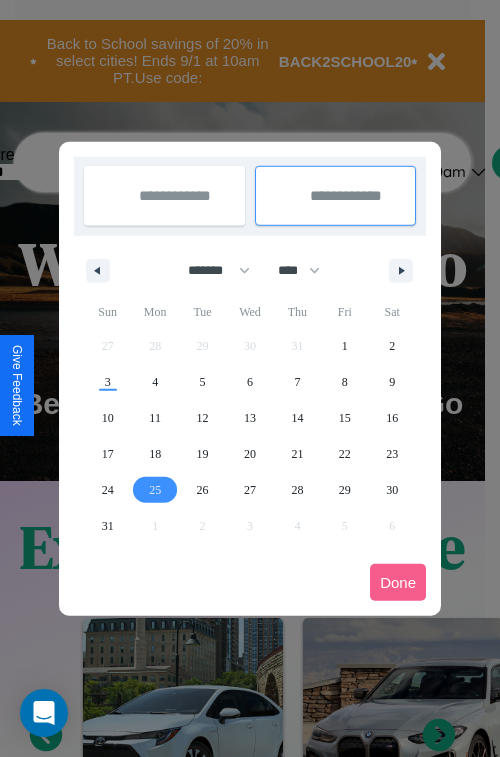 click on "25" at bounding box center (155, 490) 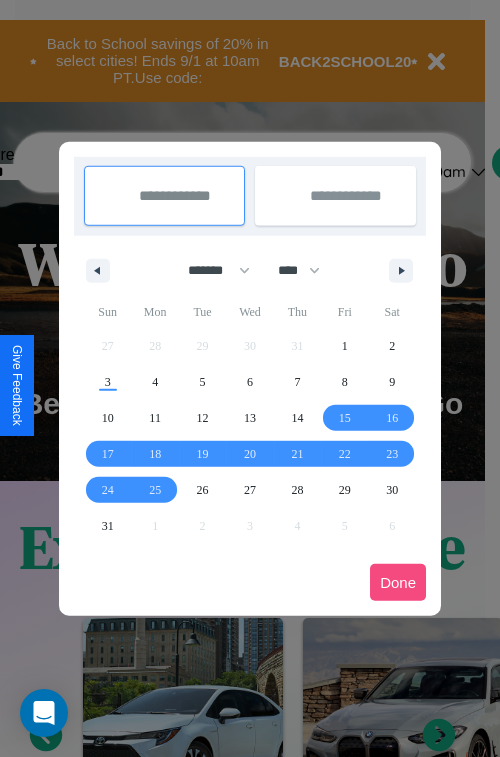 click on "Done" at bounding box center (398, 582) 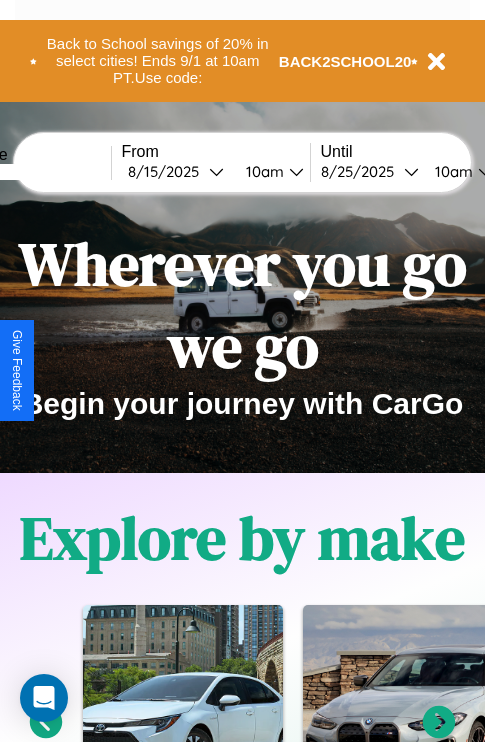 click on "10am" at bounding box center (262, 171) 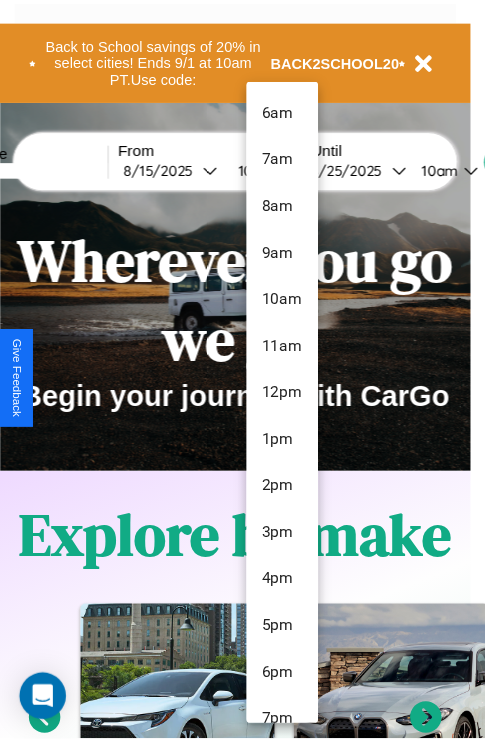 scroll, scrollTop: 211, scrollLeft: 0, axis: vertical 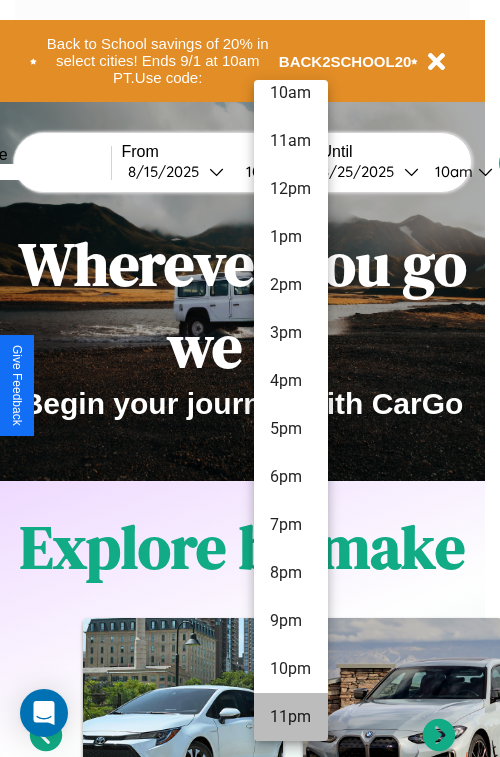 click on "11pm" at bounding box center [291, 717] 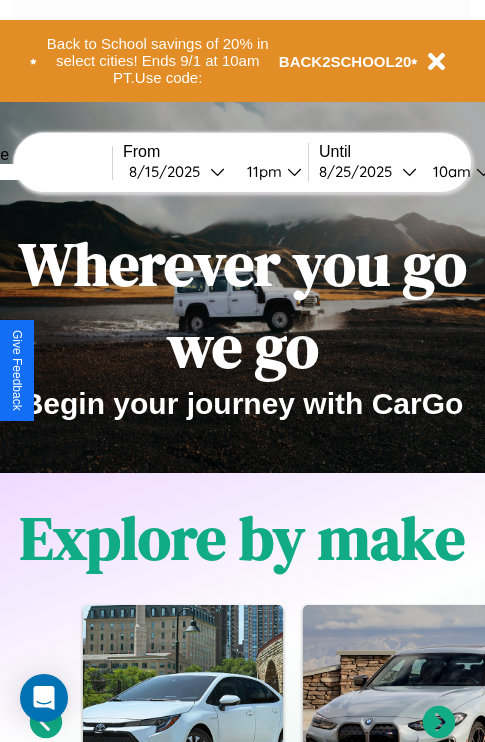 scroll, scrollTop: 0, scrollLeft: 74, axis: horizontal 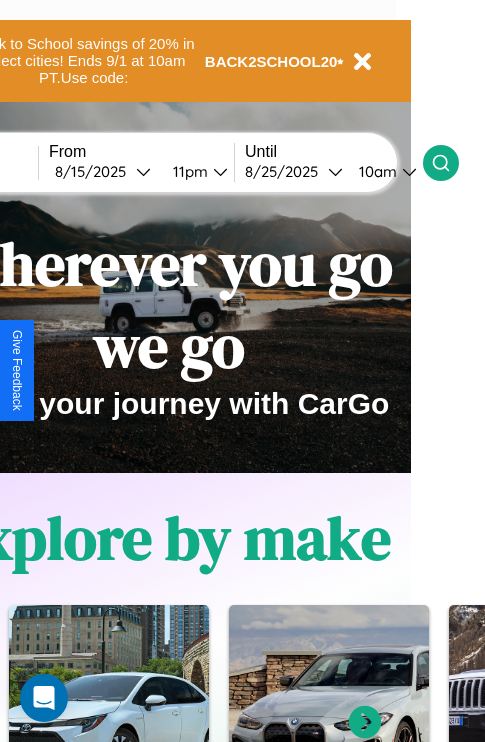 click 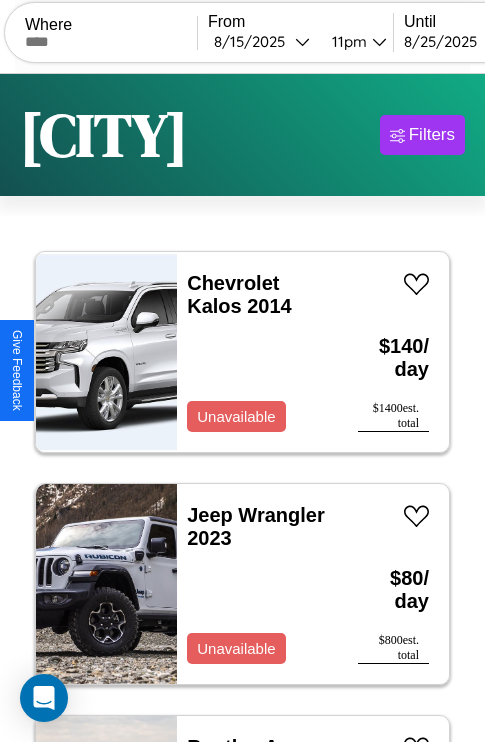 scroll, scrollTop: 95, scrollLeft: 0, axis: vertical 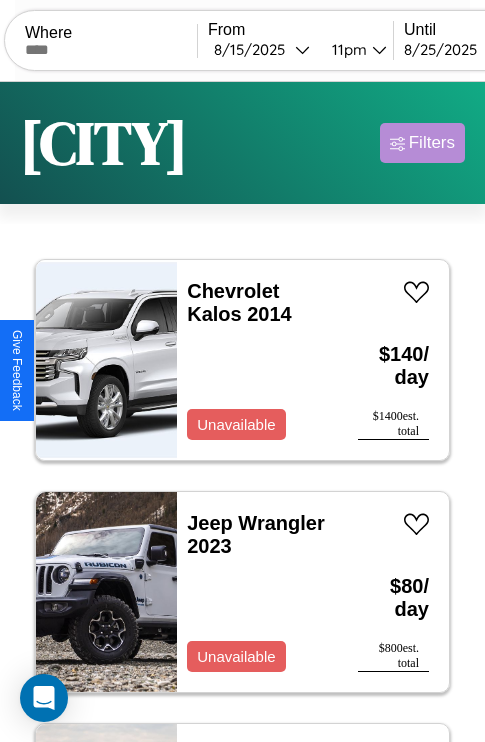 click on "Filters" at bounding box center [432, 143] 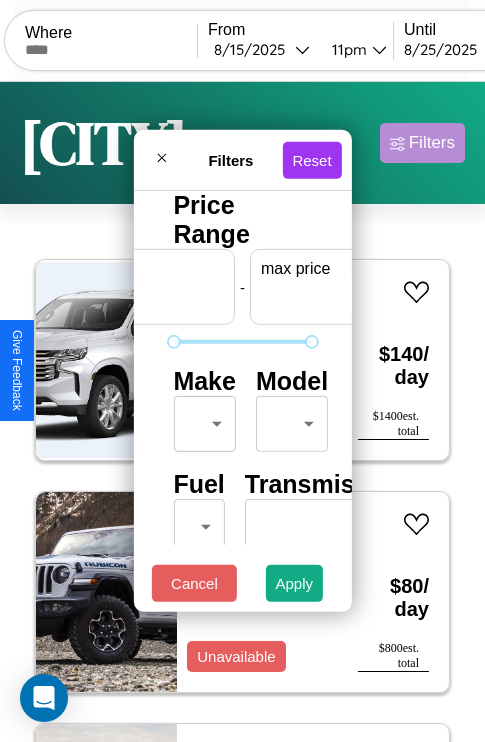 scroll, scrollTop: 0, scrollLeft: 124, axis: horizontal 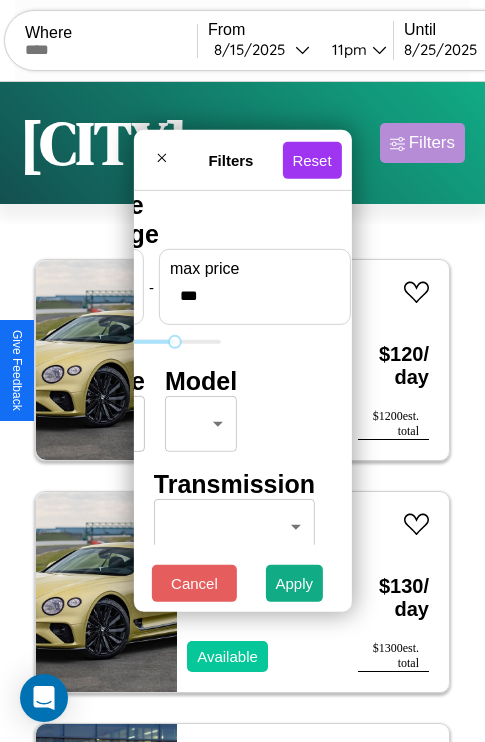 type on "***" 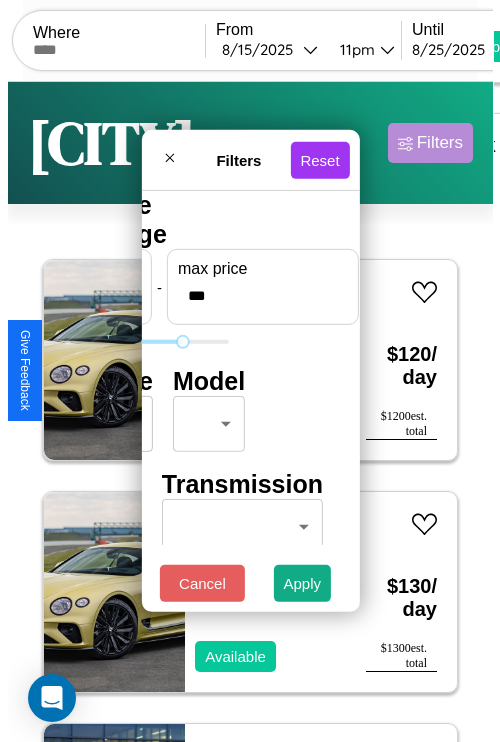 scroll, scrollTop: 0, scrollLeft: 0, axis: both 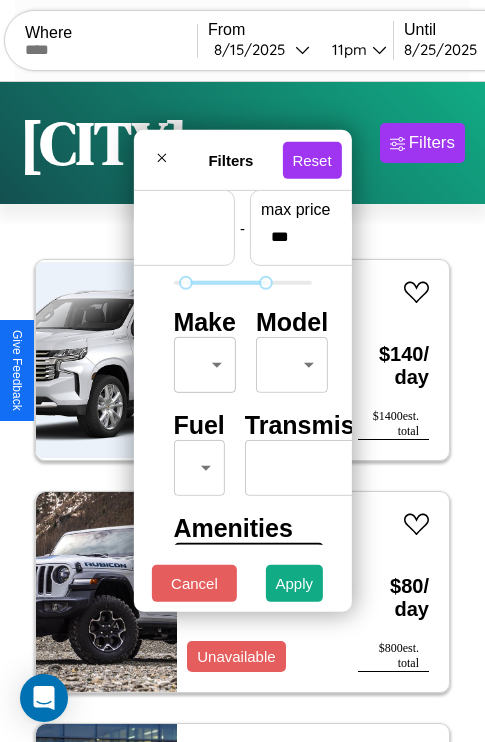 type on "**" 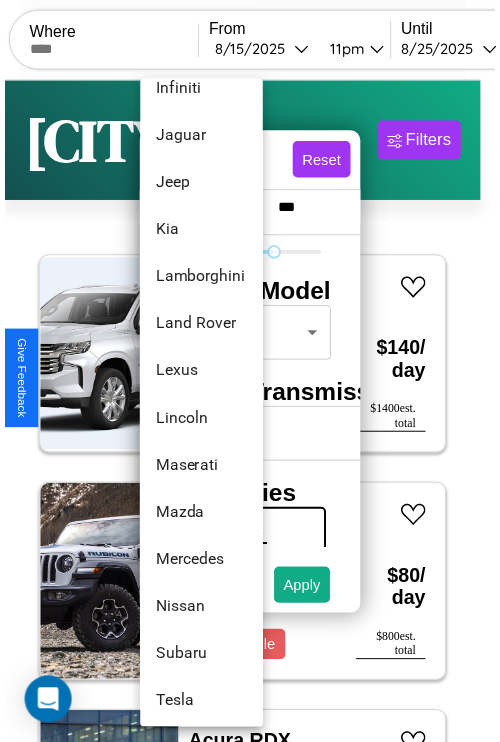 scroll, scrollTop: 950, scrollLeft: 0, axis: vertical 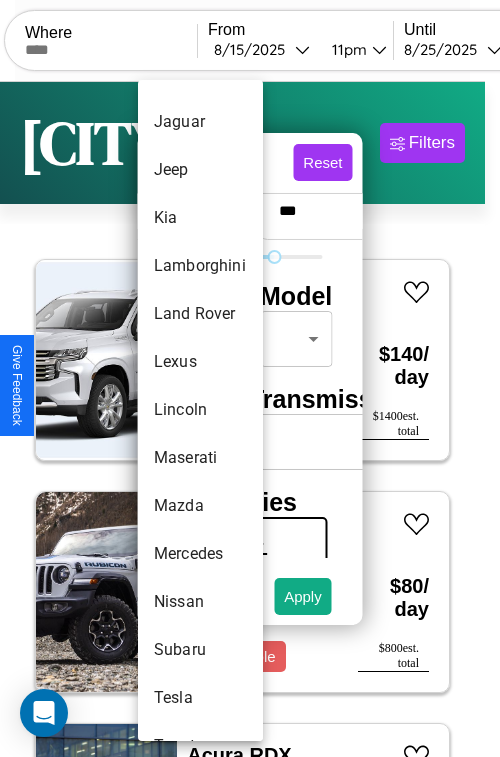 click on "Lincoln" at bounding box center (200, 410) 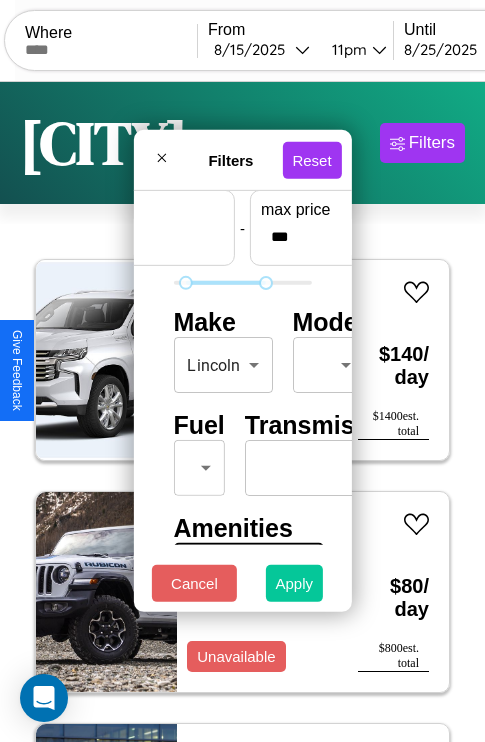 click on "Apply" at bounding box center (295, 583) 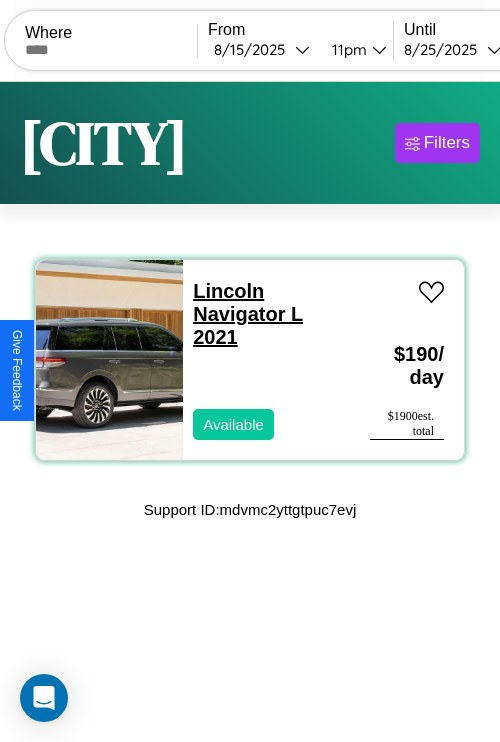 click on "Lincoln   Navigator L   2021" at bounding box center [248, 314] 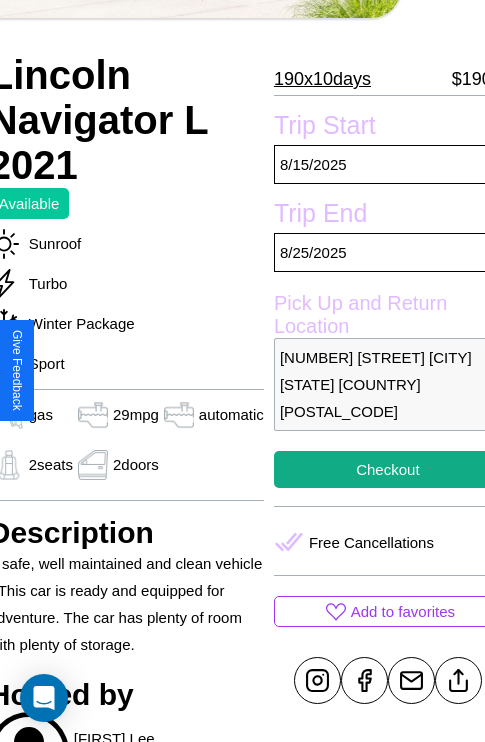 scroll, scrollTop: 432, scrollLeft: 84, axis: both 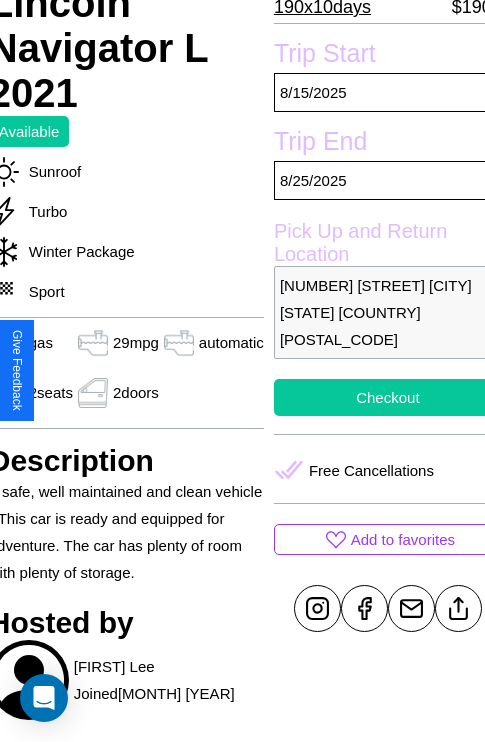 click on "Checkout" at bounding box center [388, 397] 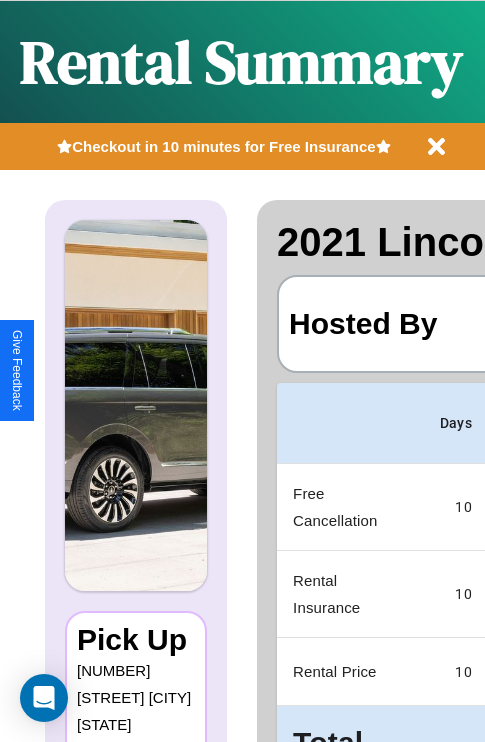 scroll, scrollTop: 0, scrollLeft: 378, axis: horizontal 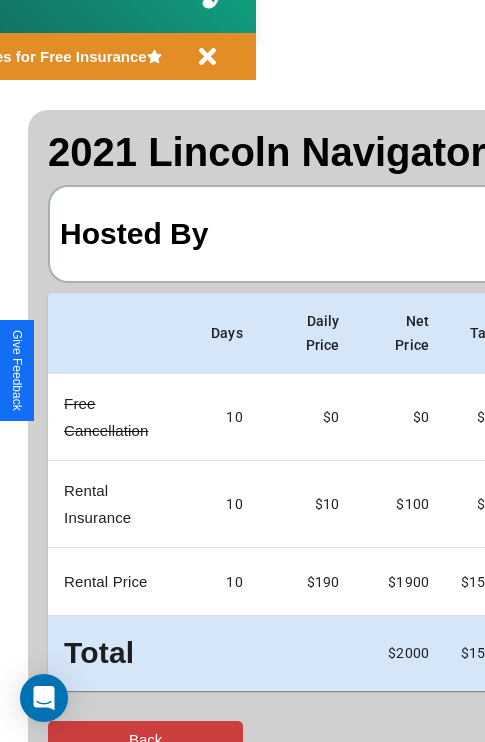 click on "Back" at bounding box center (145, 739) 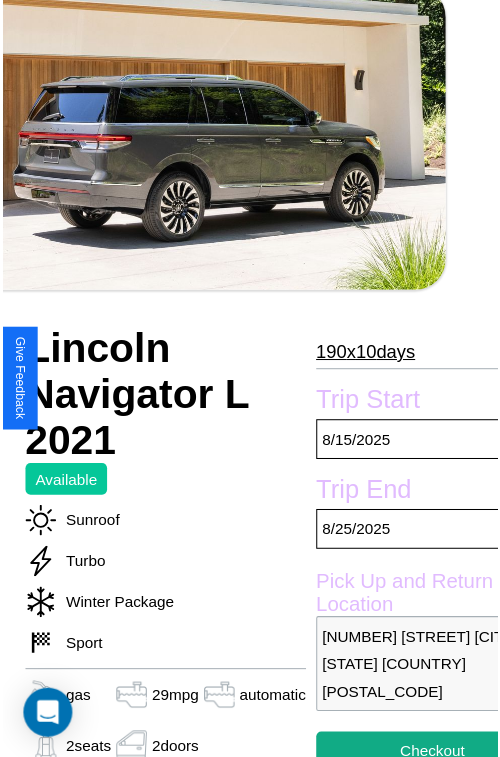 scroll, scrollTop: 154, scrollLeft: 84, axis: both 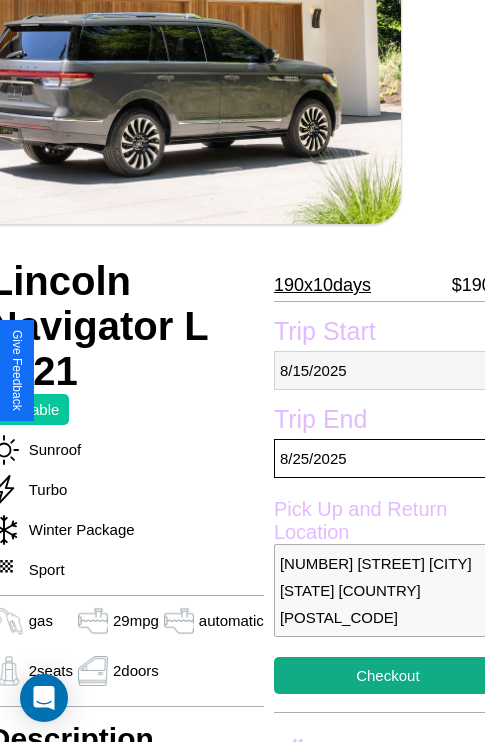 click on "[MONTH] / [DAY] / [YEAR]" at bounding box center [388, 370] 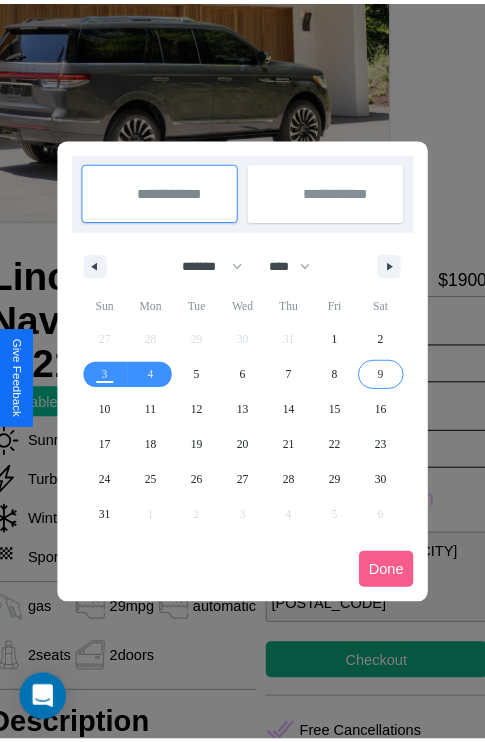 scroll, scrollTop: 0, scrollLeft: 84, axis: horizontal 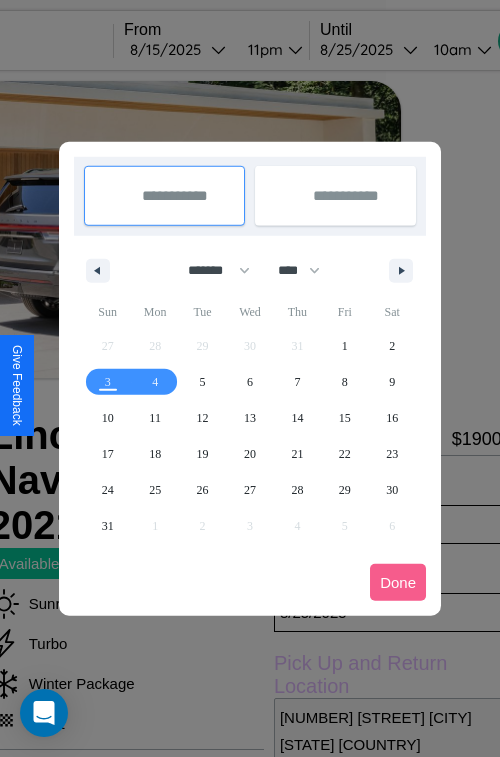 click at bounding box center (250, 378) 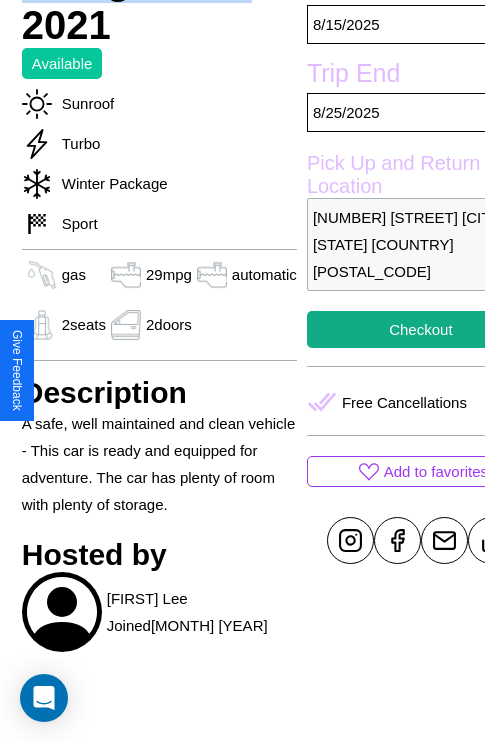 scroll, scrollTop: 886, scrollLeft: 30, axis: both 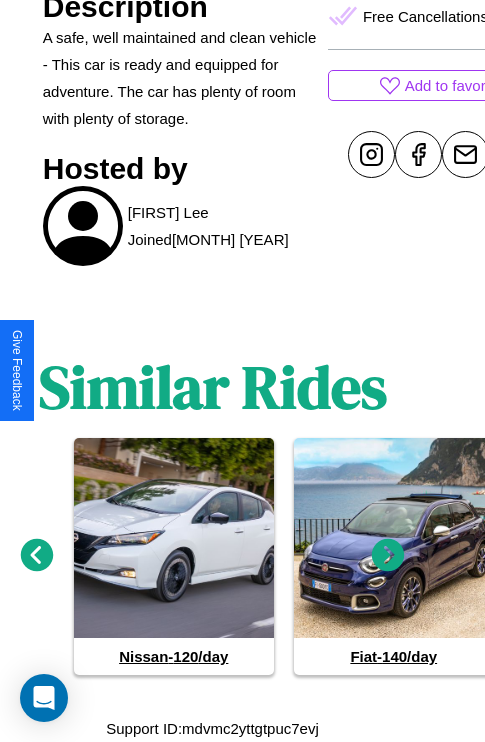 click 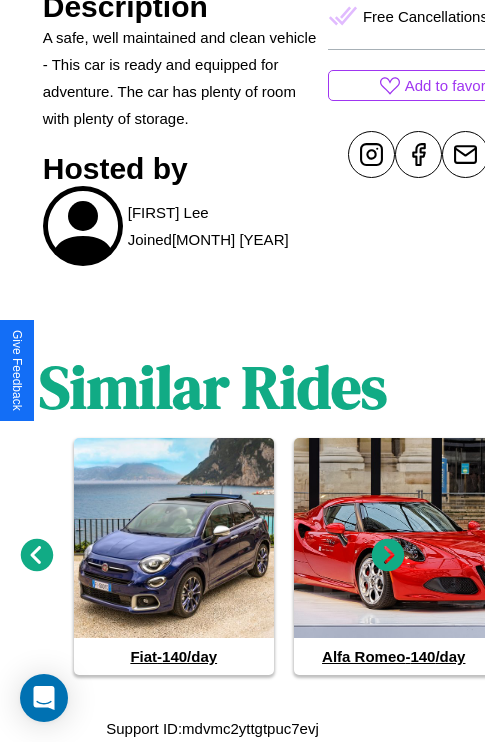 click 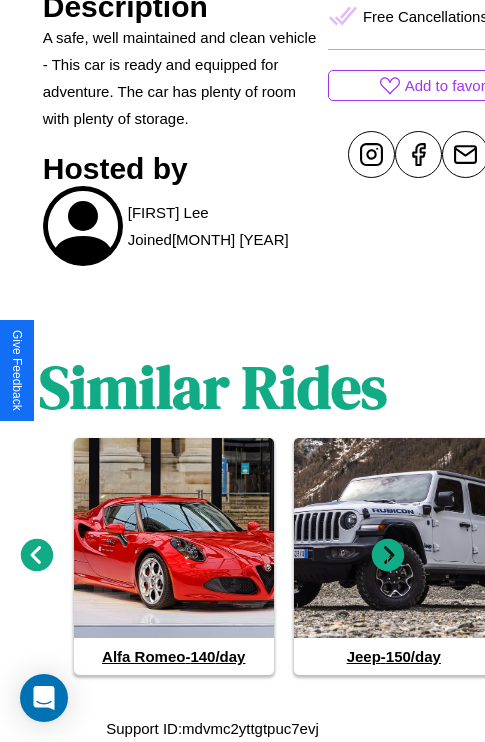 click 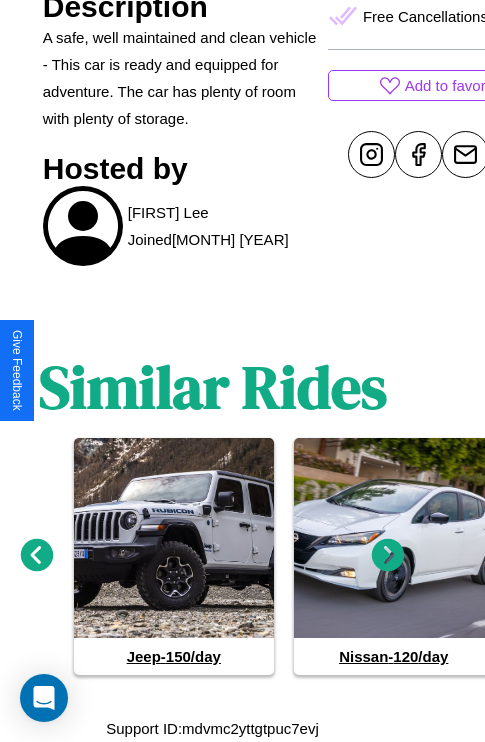 click 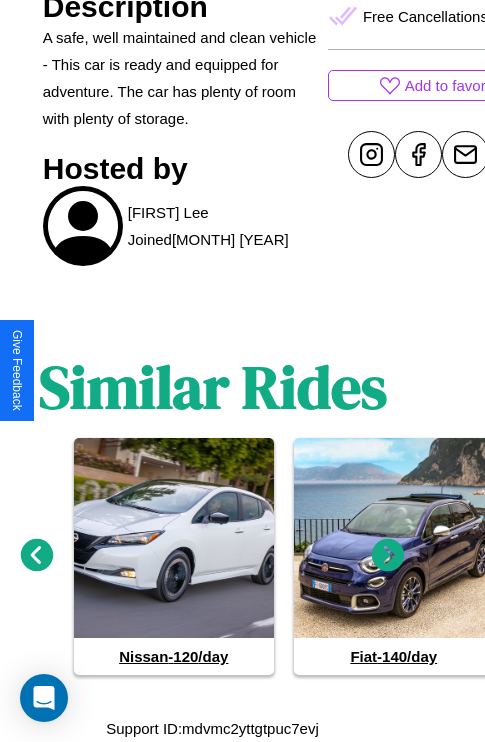 click 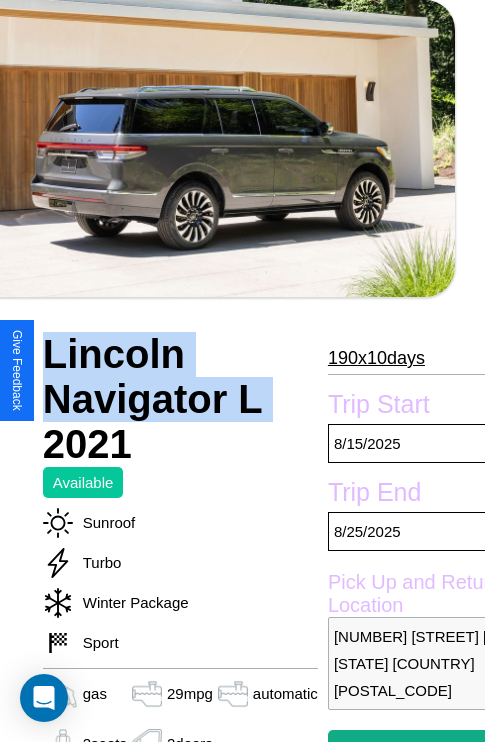 scroll, scrollTop: 68, scrollLeft: 30, axis: both 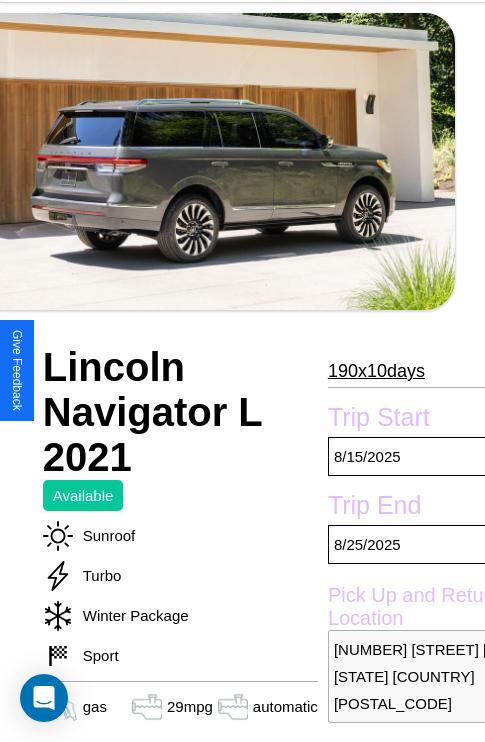 click on "[NUMBER]  x  [NUMBER] [UNIT]" at bounding box center (376, 371) 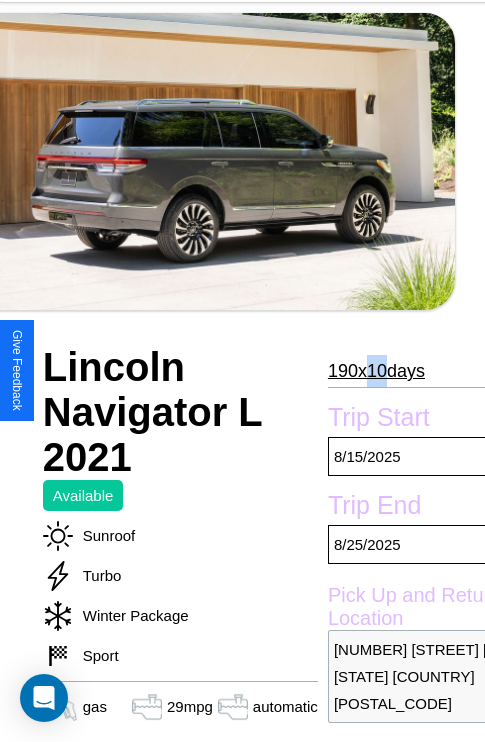 click on "[NUMBER]  x  [NUMBER] [UNIT]" at bounding box center (376, 371) 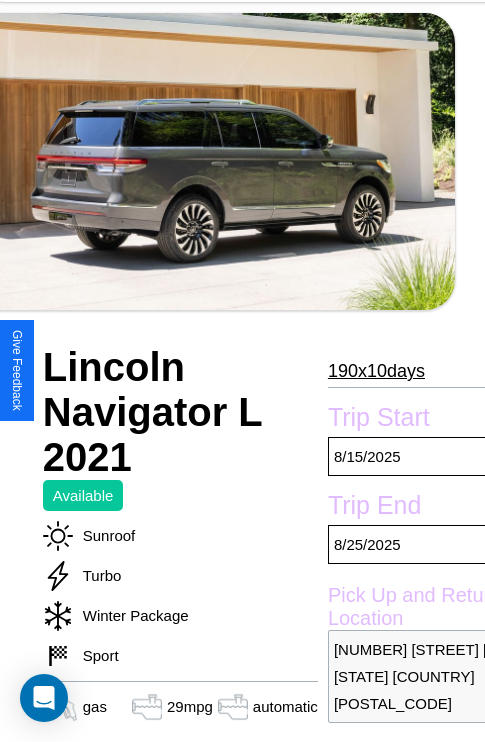 click on "[NUMBER]  x  [NUMBER] [UNIT]" at bounding box center (376, 371) 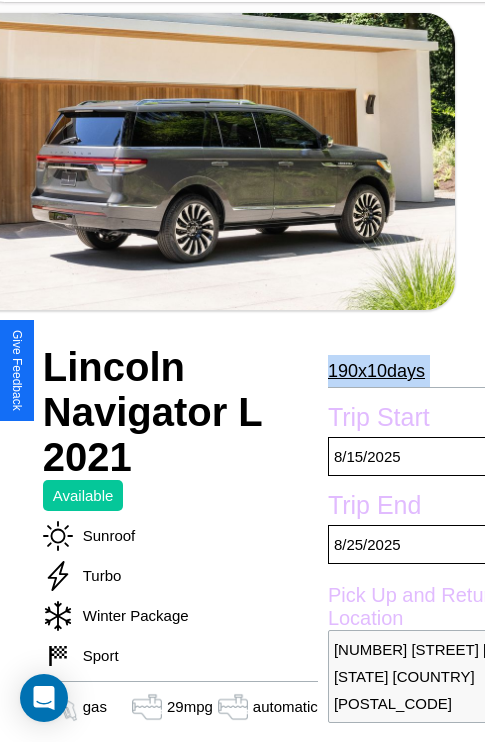 click on "[NUMBER]  x  [NUMBER] [UNIT]" at bounding box center (376, 371) 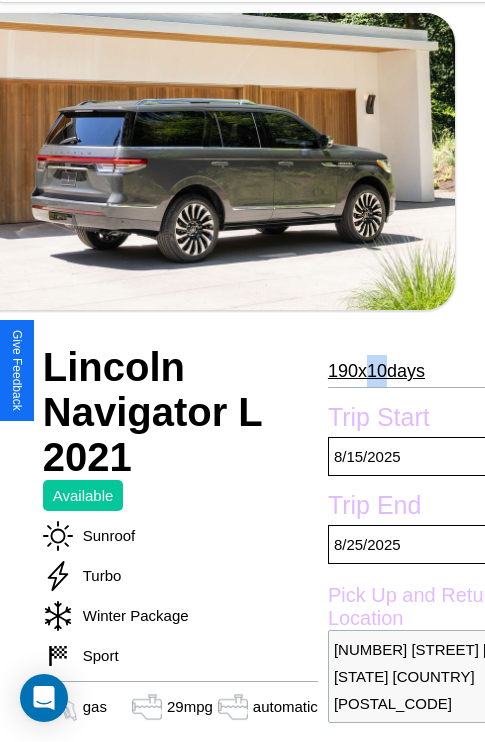 click on "[NUMBER]  x  [NUMBER] [UNIT]" at bounding box center (376, 371) 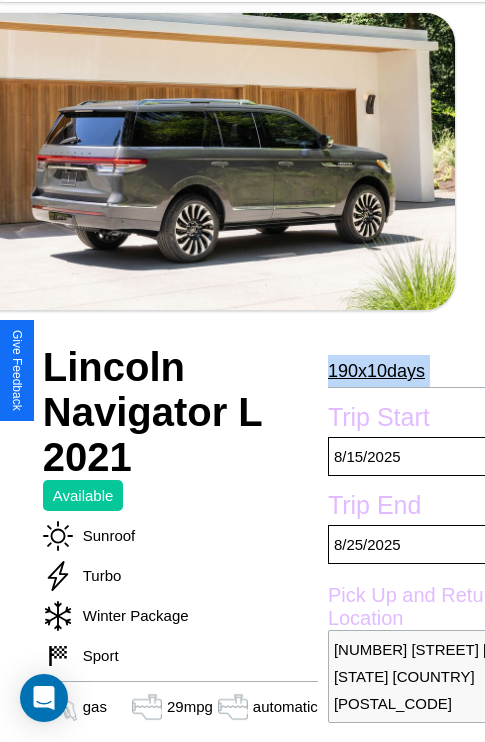 click on "[NUMBER]  x  [NUMBER] [UNIT]" at bounding box center [376, 371] 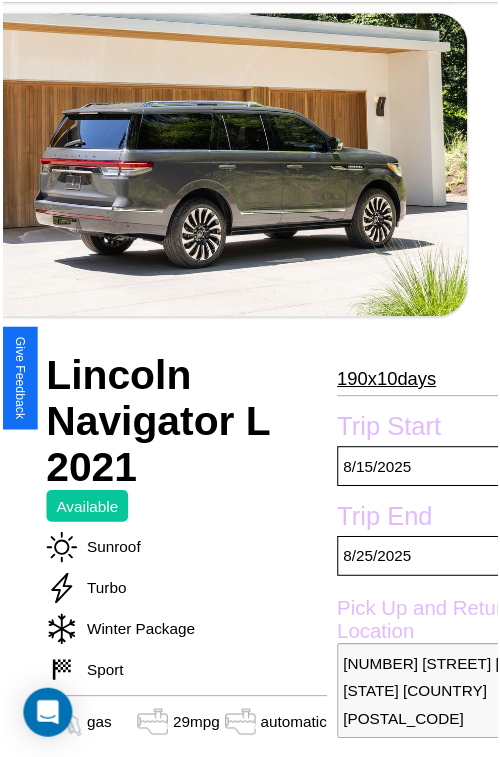 scroll, scrollTop: 154, scrollLeft: 84, axis: both 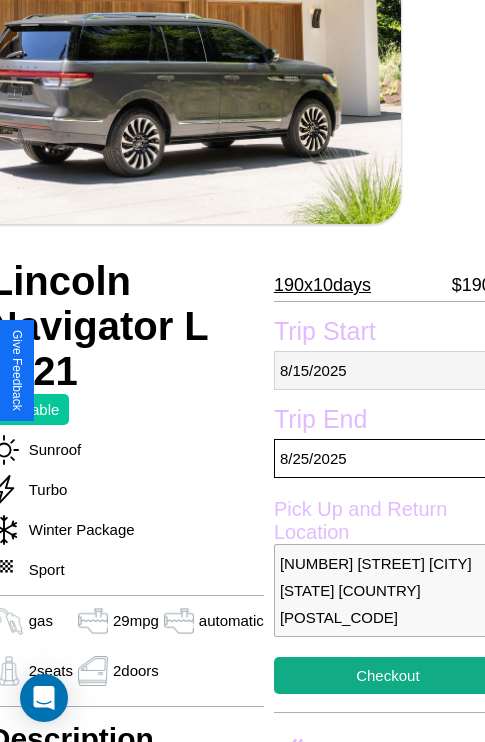 click on "[MONTH] / [DAY] / [YEAR]" at bounding box center (388, 370) 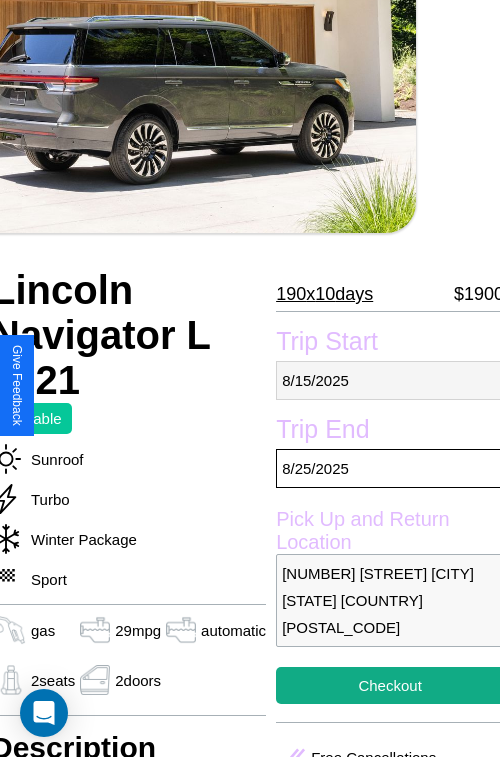select on "*" 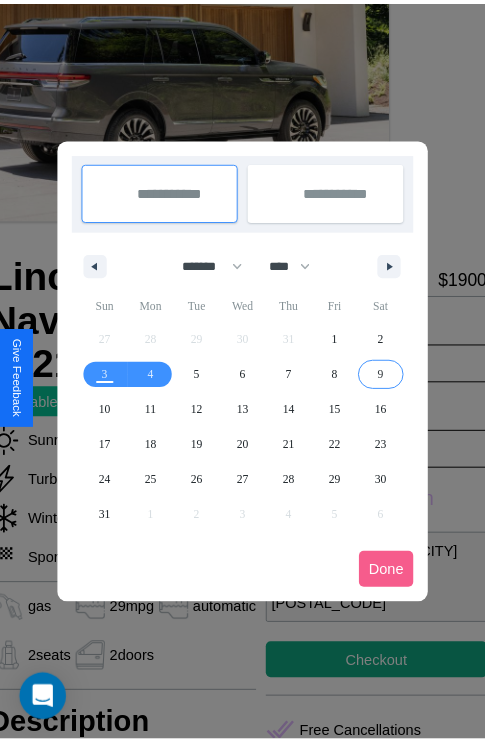 scroll, scrollTop: 0, scrollLeft: 84, axis: horizontal 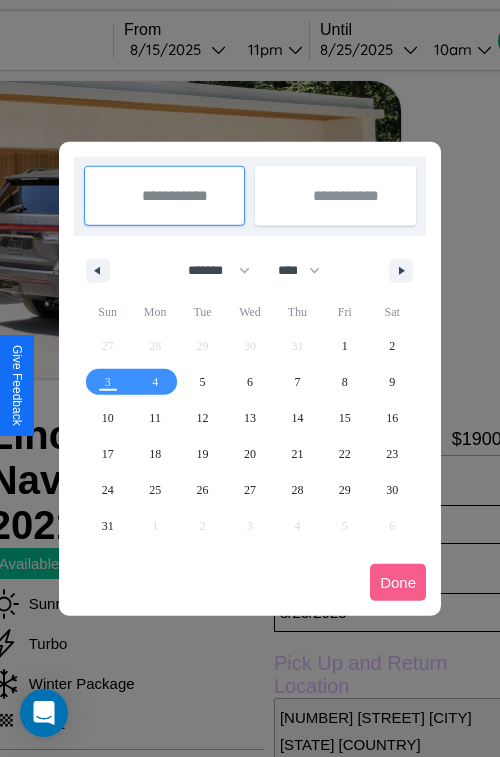 click at bounding box center [250, 378] 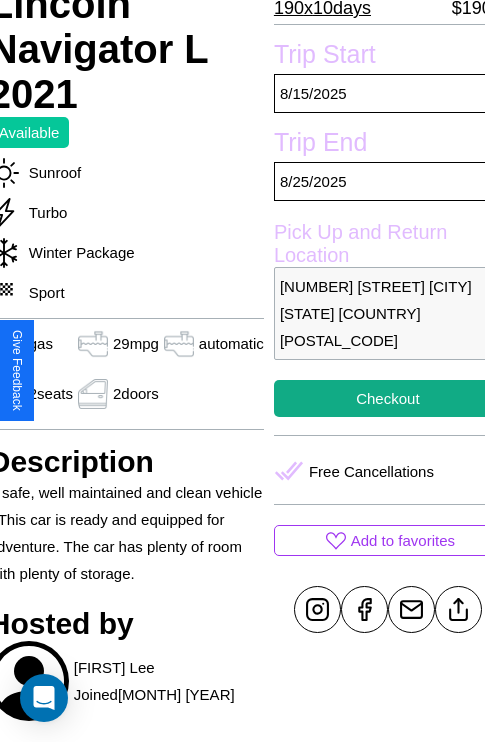 scroll, scrollTop: 432, scrollLeft: 84, axis: both 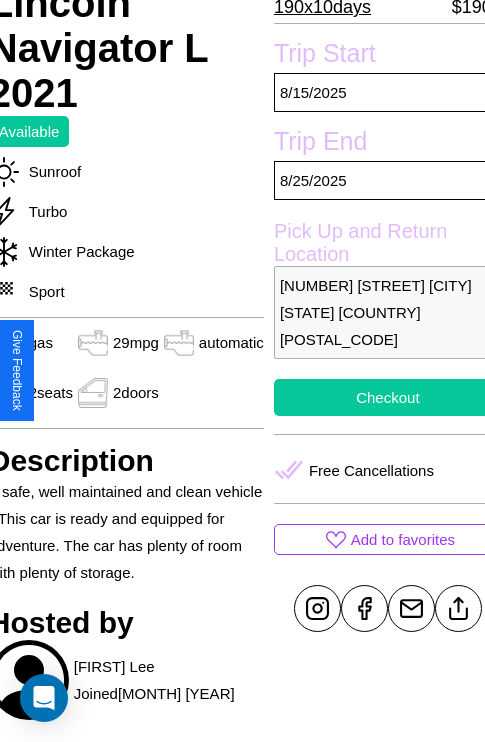 click on "Checkout" at bounding box center [388, 397] 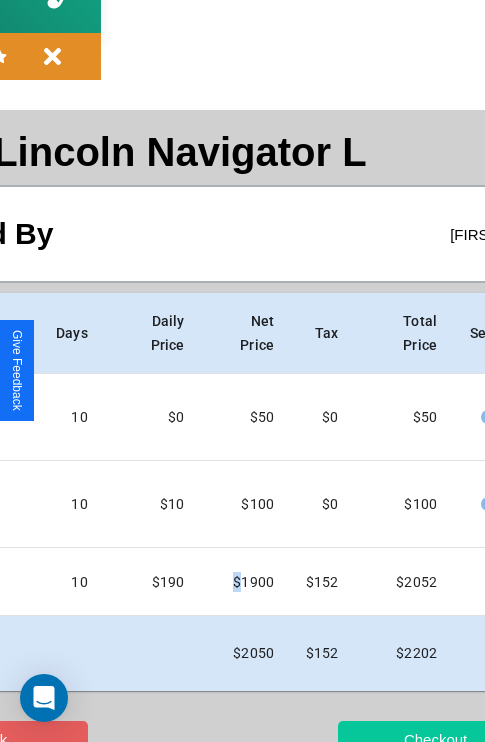 click on "Checkout" at bounding box center [435, 739] 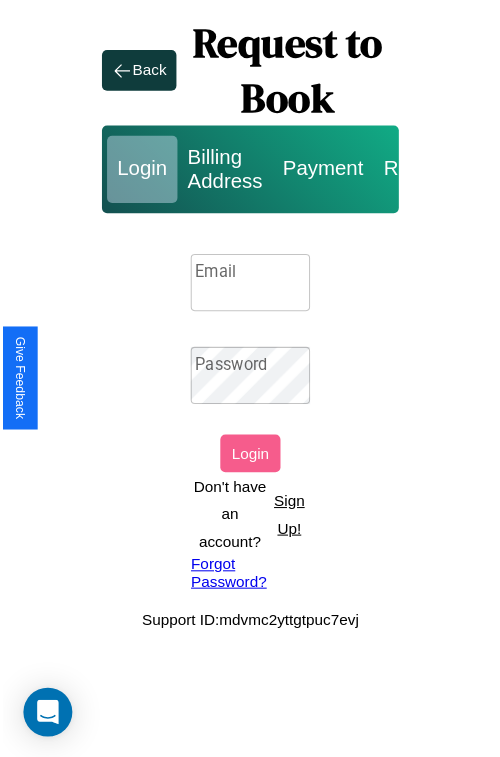 scroll, scrollTop: 0, scrollLeft: 0, axis: both 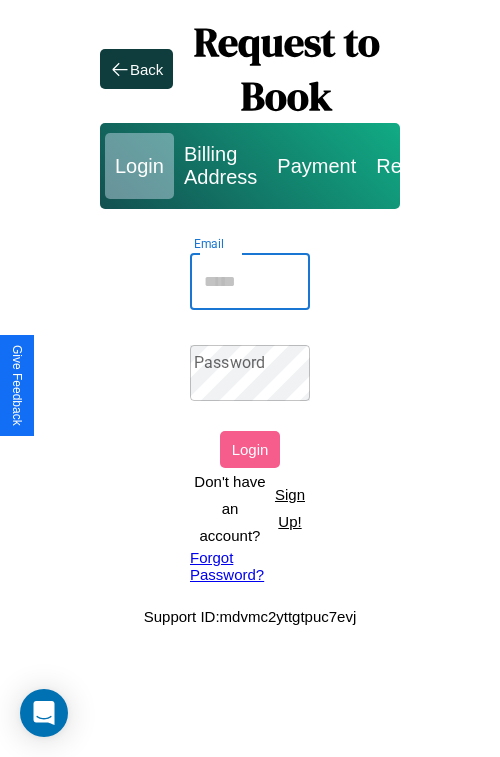 click on "Email" at bounding box center (250, 282) 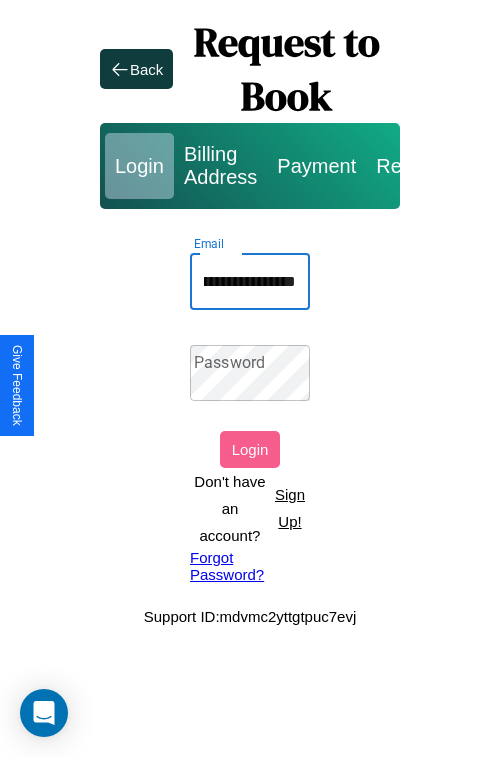 scroll, scrollTop: 0, scrollLeft: 114, axis: horizontal 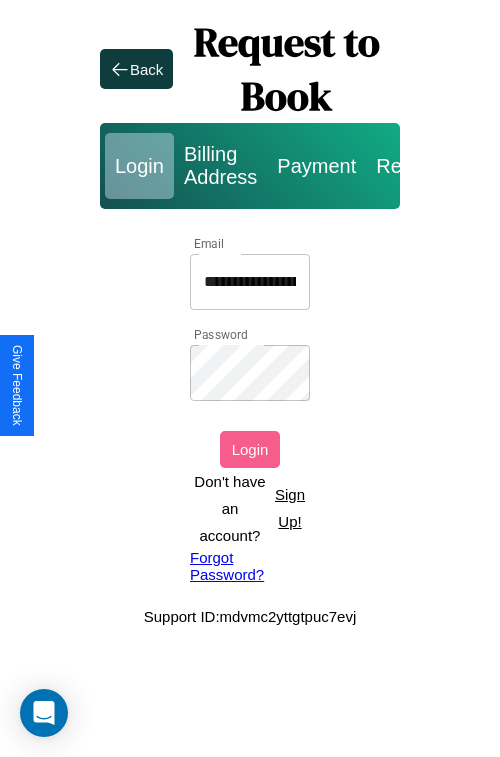 click on "Login" at bounding box center (250, 449) 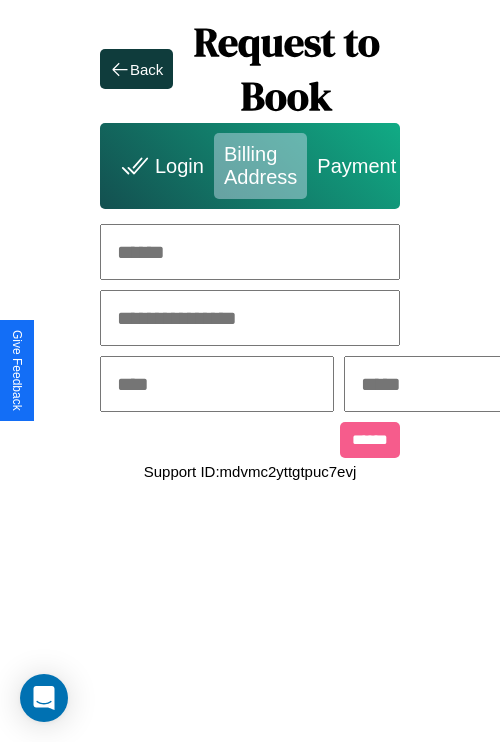 click at bounding box center (250, 252) 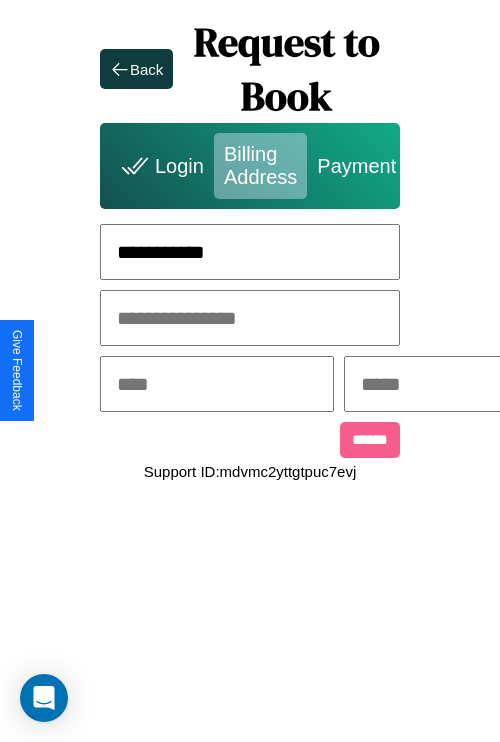 type on "**********" 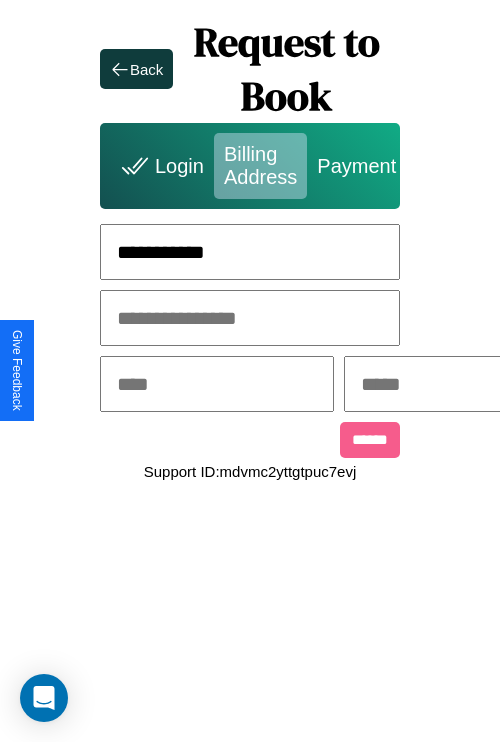 click at bounding box center (217, 384) 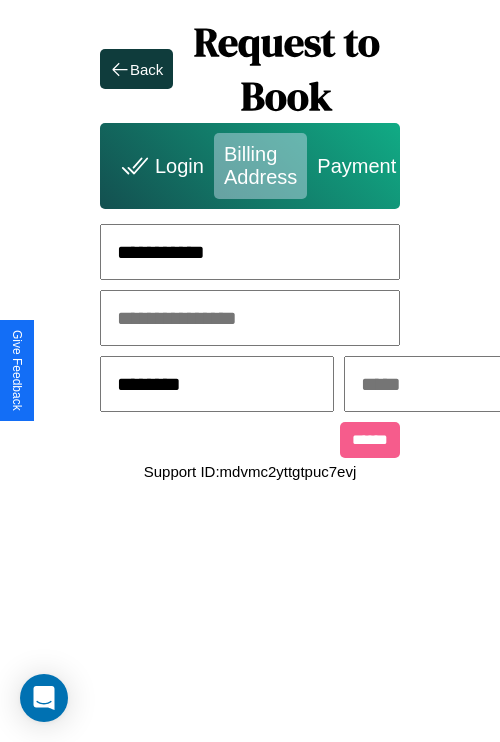 type on "********" 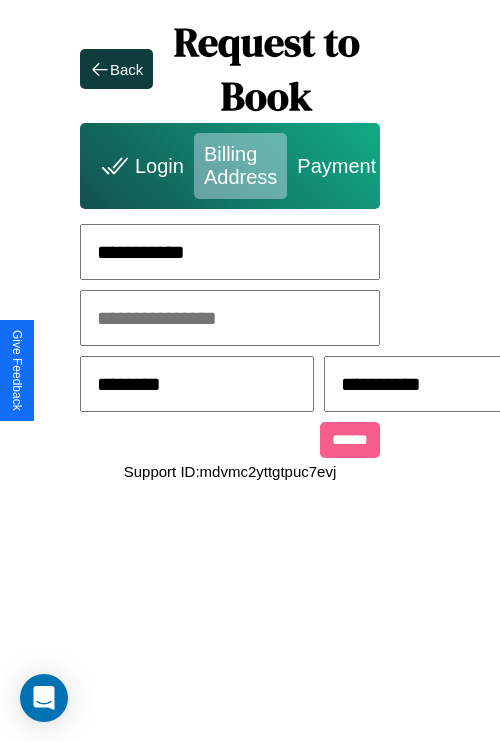 scroll, scrollTop: 0, scrollLeft: 517, axis: horizontal 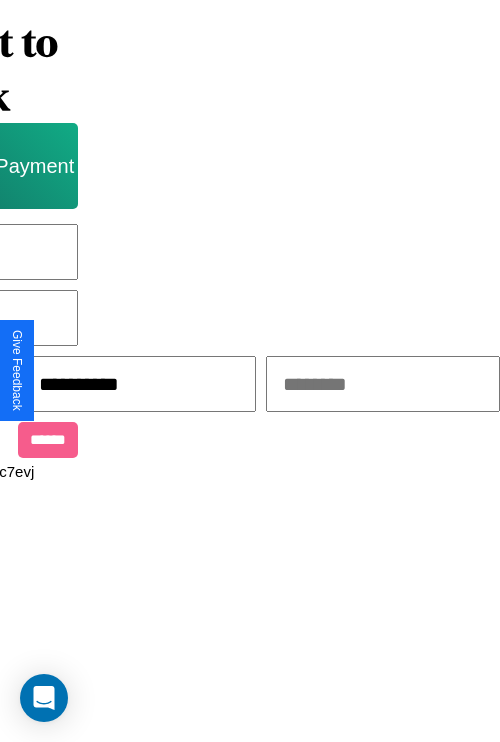 type on "**********" 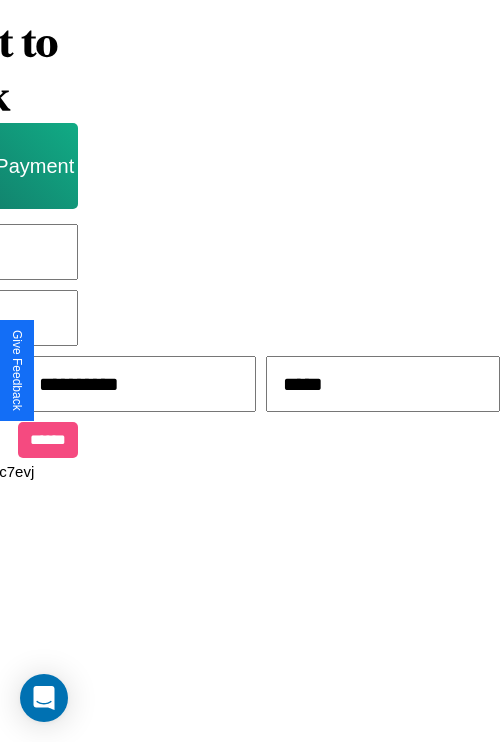 type on "*****" 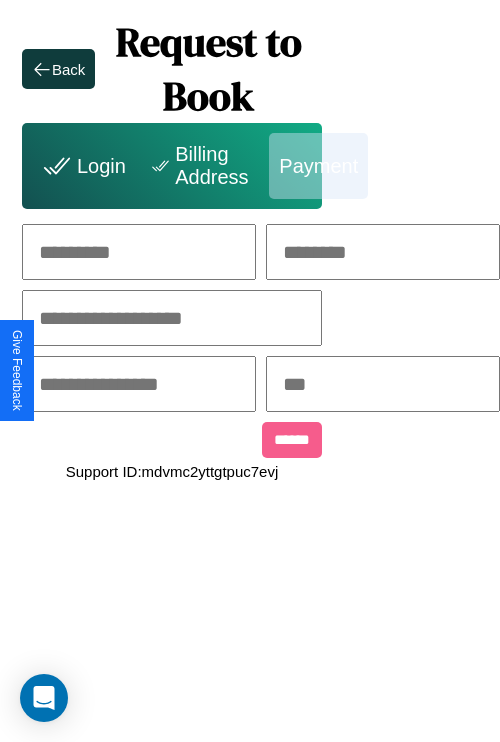 click at bounding box center (139, 252) 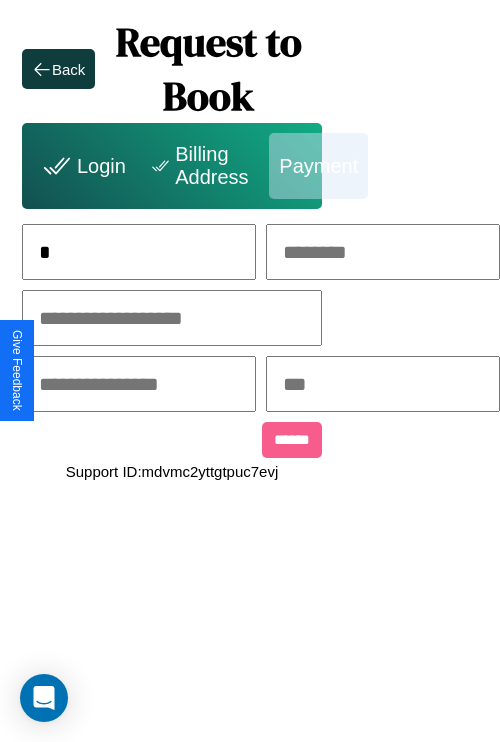 scroll, scrollTop: 0, scrollLeft: 132, axis: horizontal 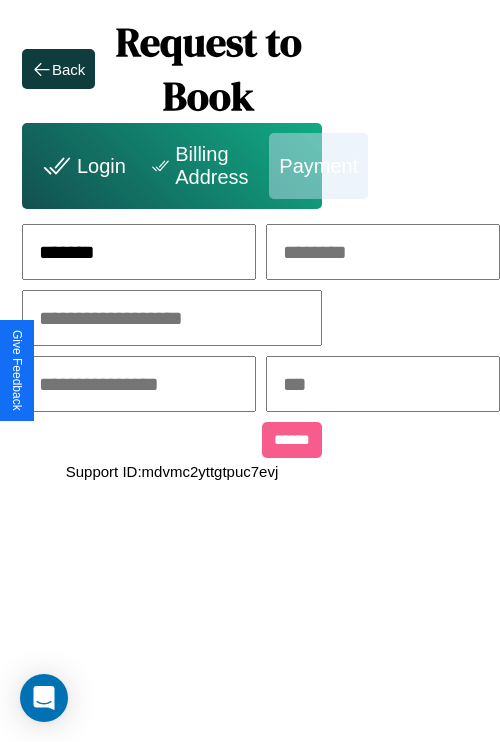 type on "*******" 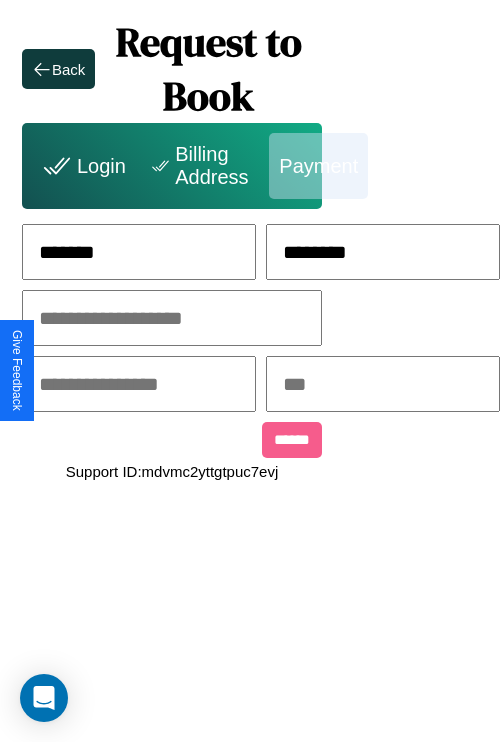 type on "********" 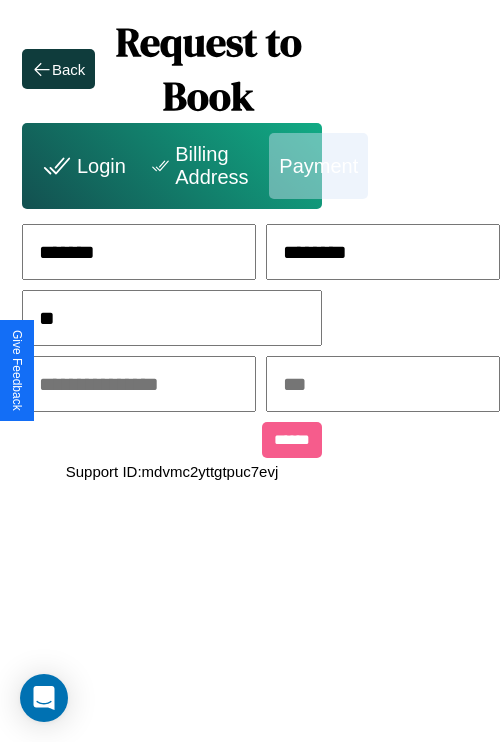 scroll, scrollTop: 0, scrollLeft: 128, axis: horizontal 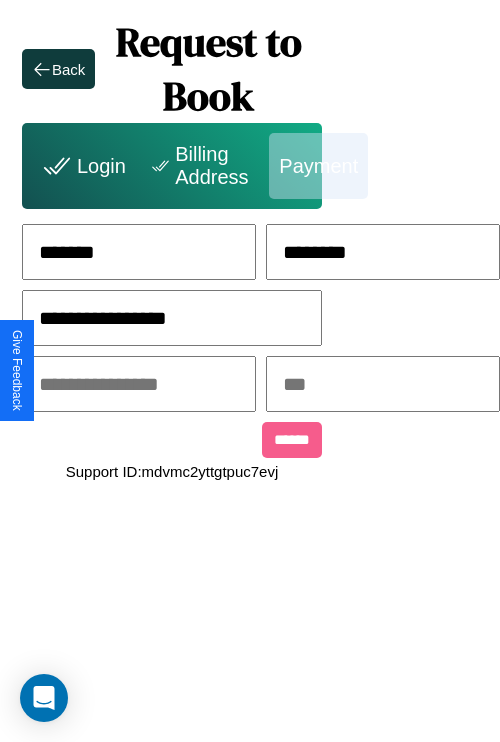 type on "**********" 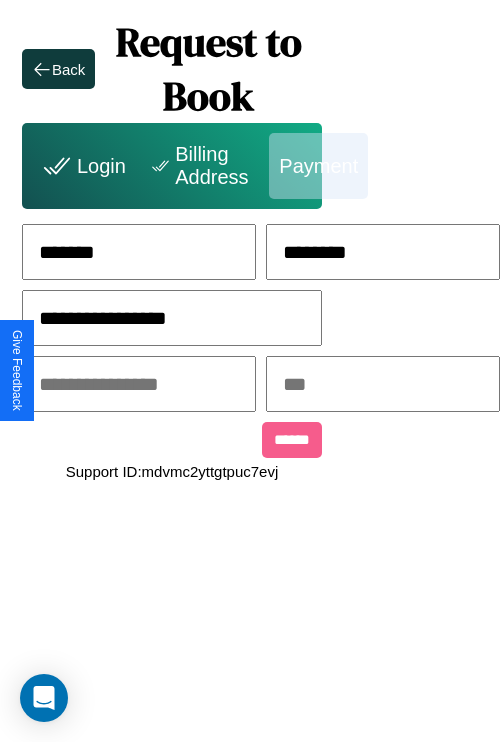 click at bounding box center [139, 384] 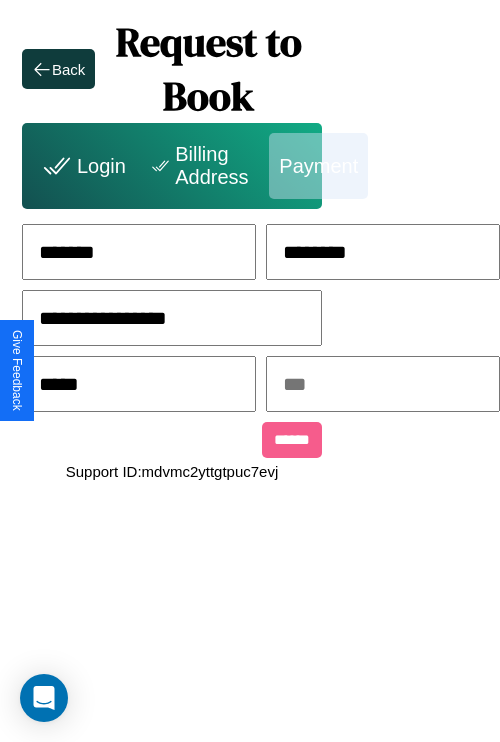 type on "*****" 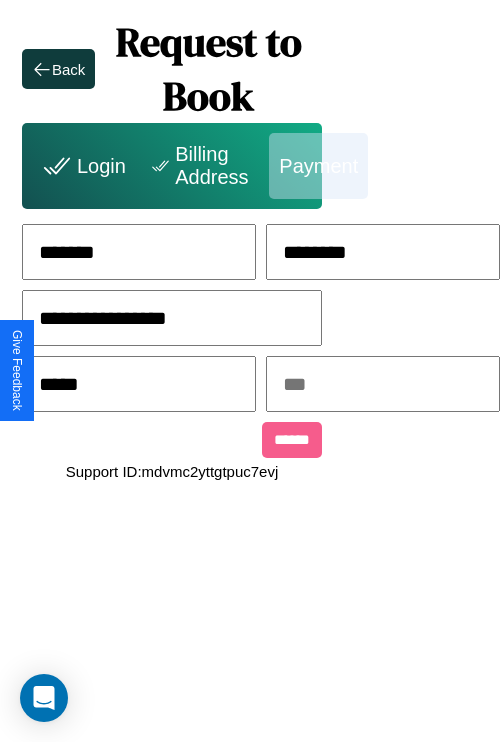 click at bounding box center [383, 384] 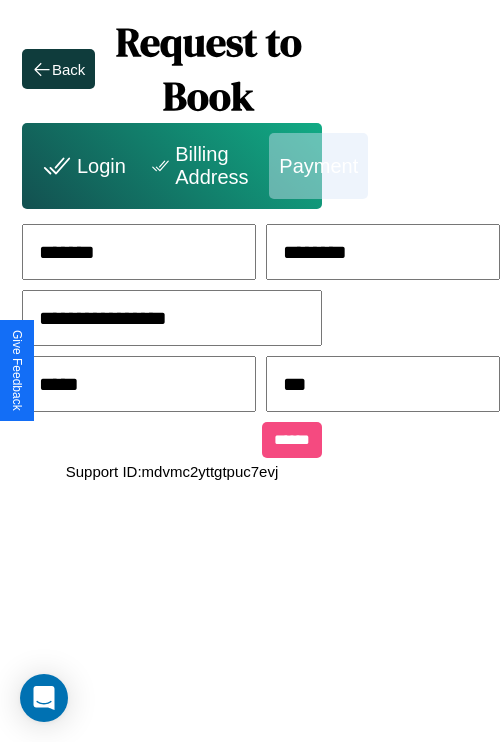 type on "***" 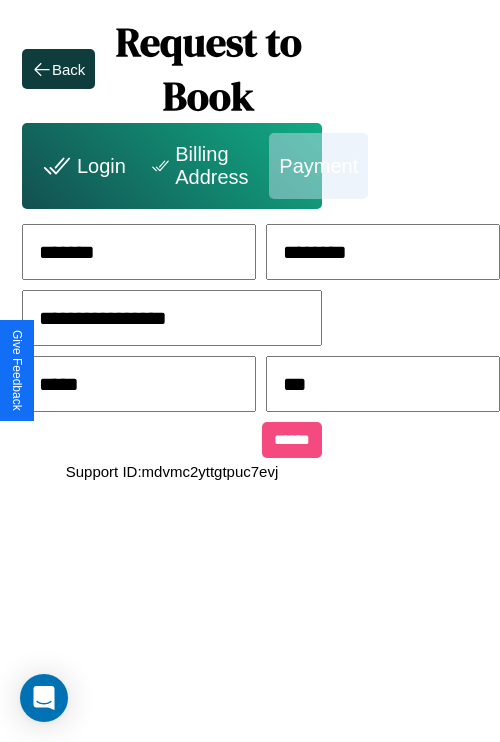 click on "******" at bounding box center [292, 440] 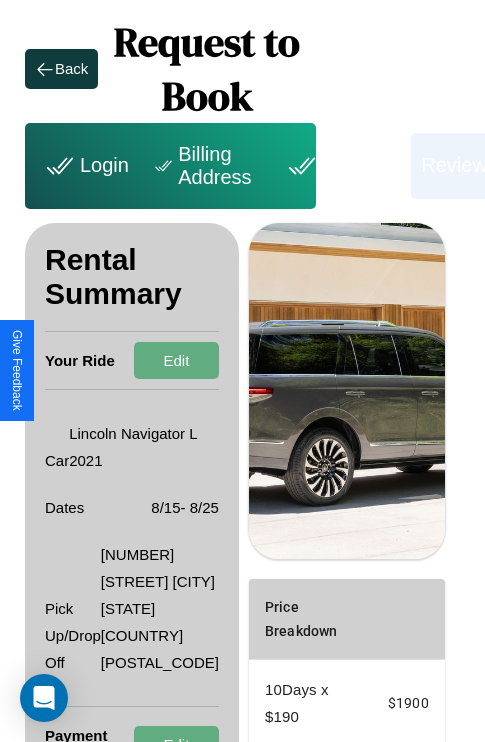 scroll, scrollTop: 328, scrollLeft: 72, axis: both 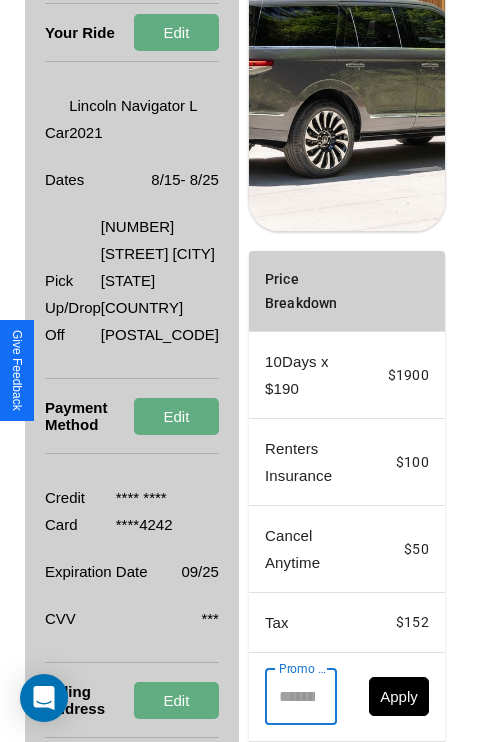 click on "Promo Code" at bounding box center [290, 697] 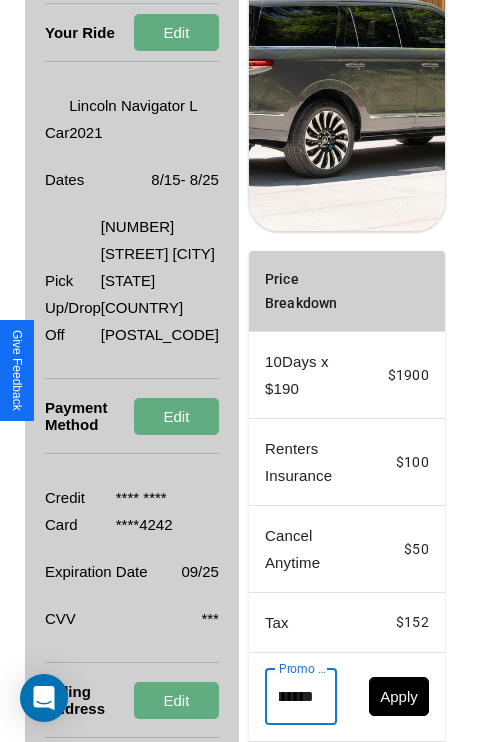 scroll, scrollTop: 0, scrollLeft: 71, axis: horizontal 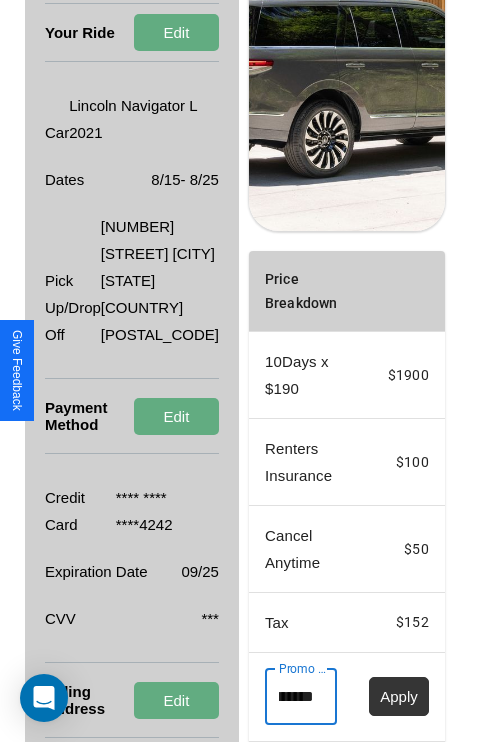 type on "**********" 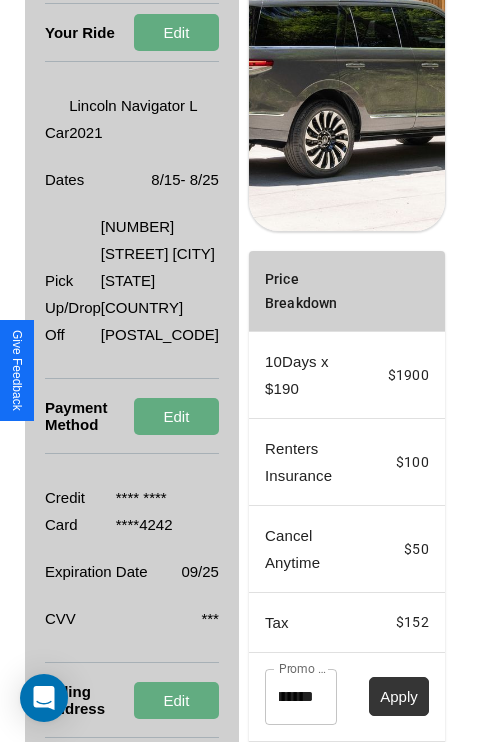 scroll, scrollTop: 0, scrollLeft: 0, axis: both 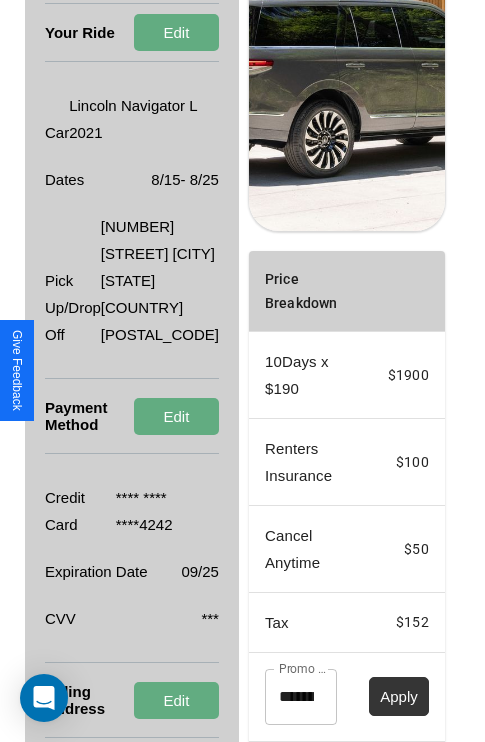 click on "Apply" at bounding box center [399, 696] 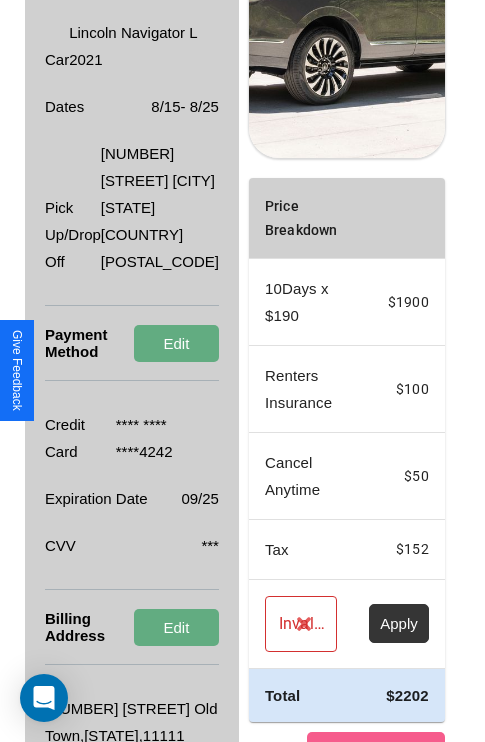 scroll, scrollTop: 482, scrollLeft: 72, axis: both 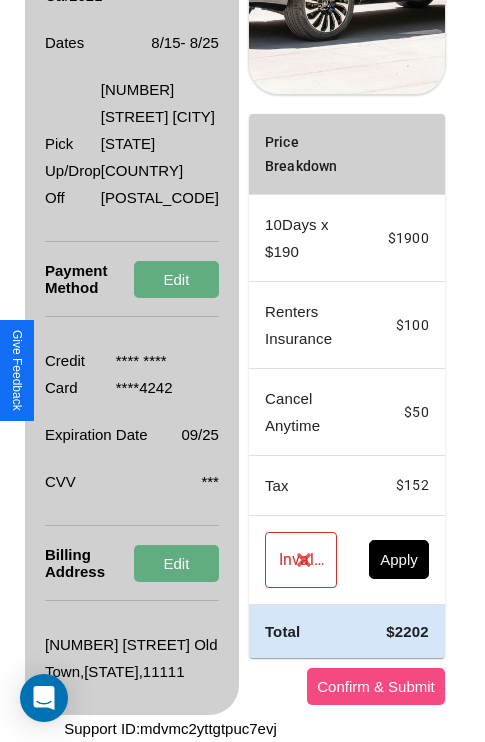 click on "Confirm & Submit" at bounding box center (376, 686) 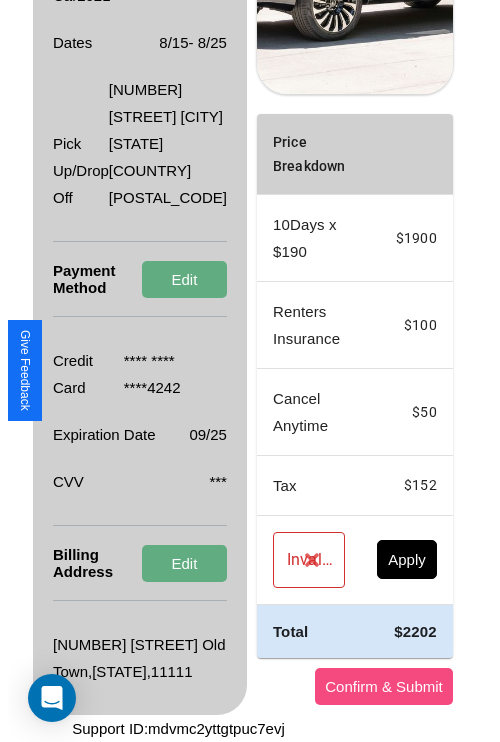 scroll, scrollTop: 0, scrollLeft: 72, axis: horizontal 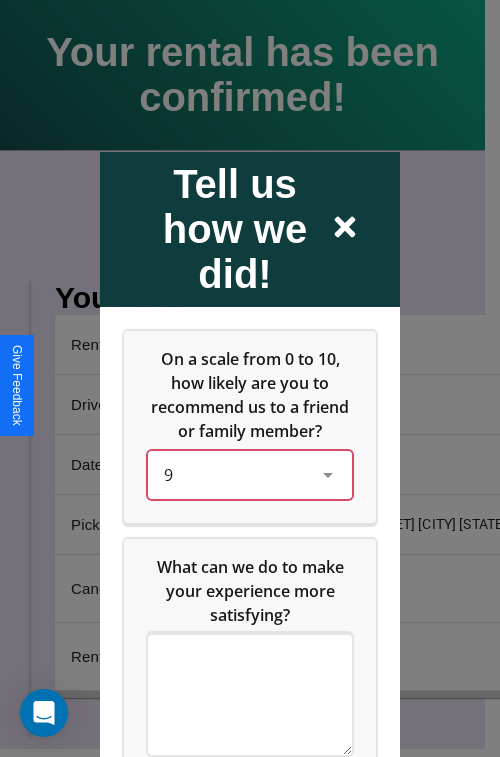 click on "9" at bounding box center [234, 474] 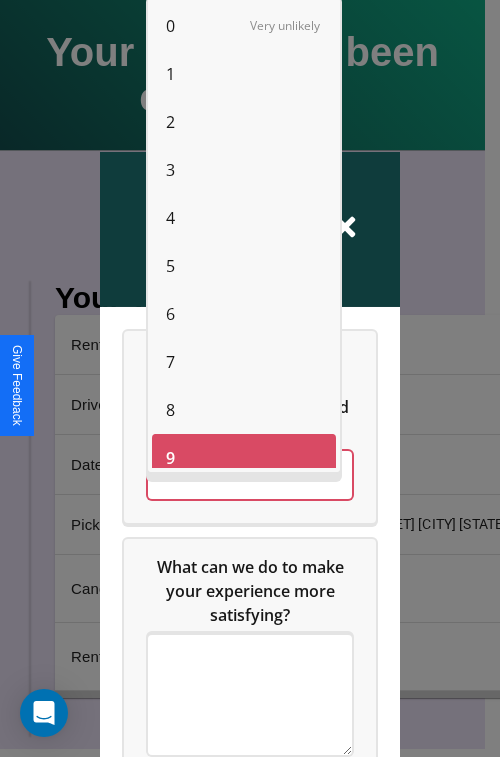 scroll, scrollTop: 14, scrollLeft: 0, axis: vertical 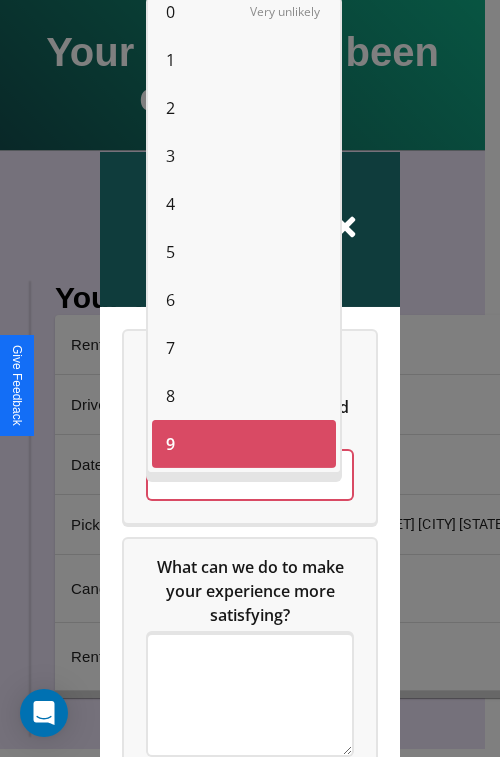 click on "6" at bounding box center (170, 300) 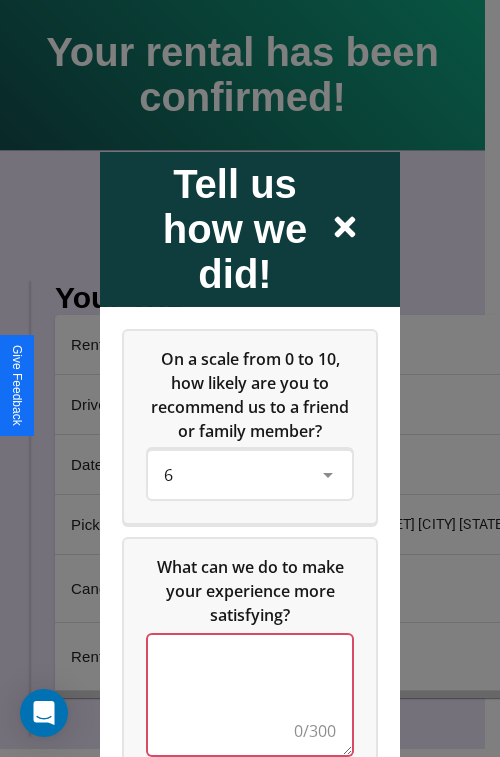 click at bounding box center (250, 694) 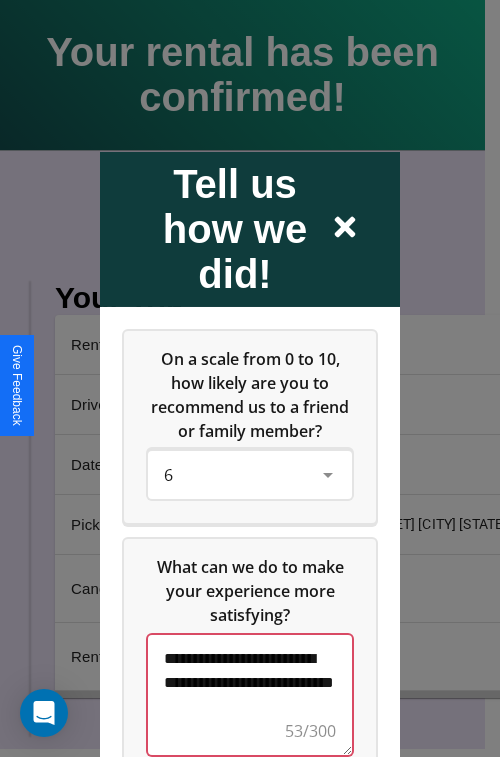 scroll, scrollTop: 5, scrollLeft: 0, axis: vertical 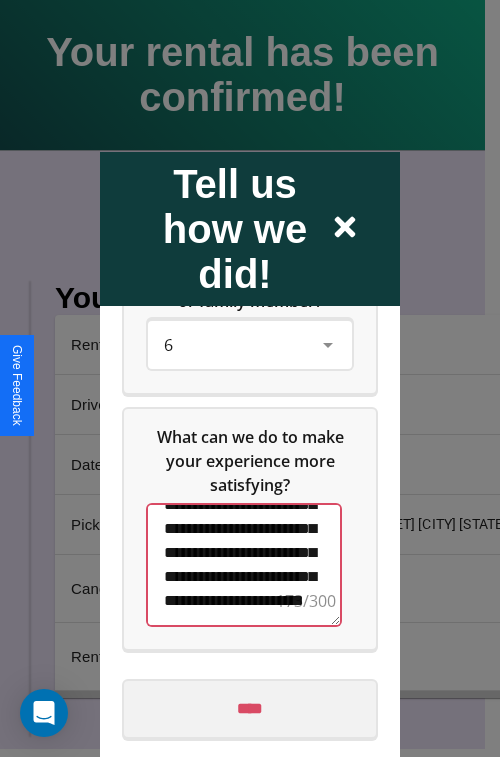 type on "**********" 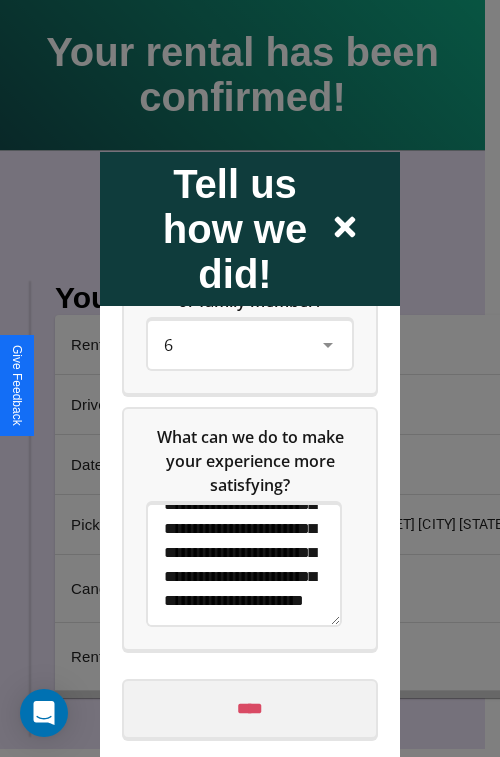 click on "****" at bounding box center [250, 708] 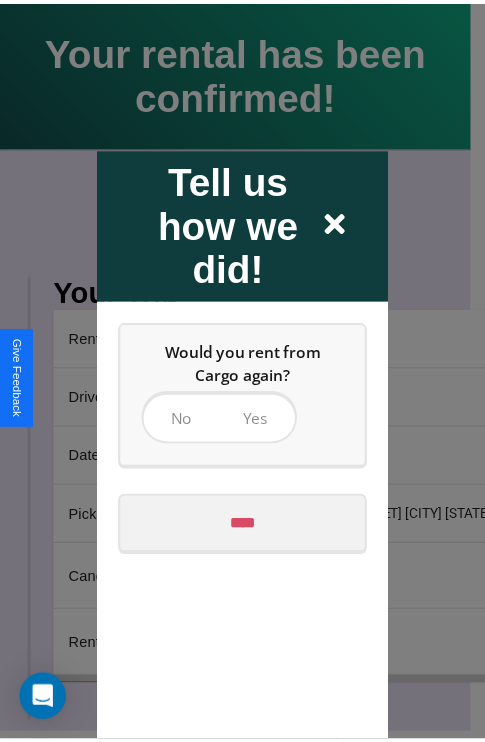 scroll, scrollTop: 0, scrollLeft: 0, axis: both 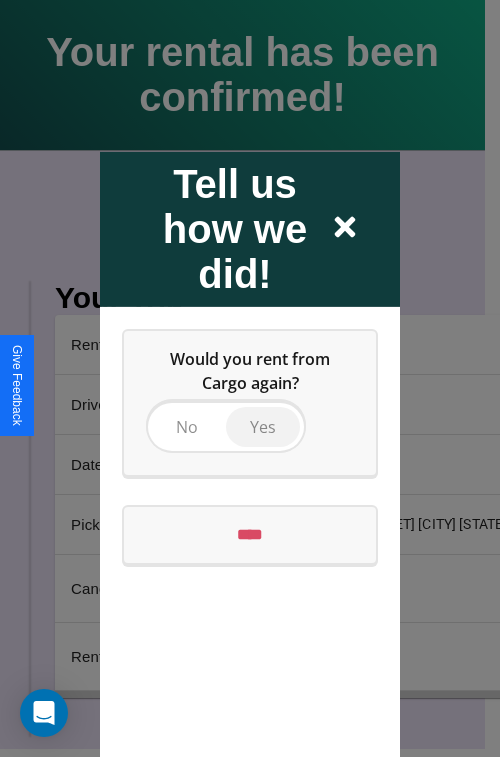 click on "Yes" at bounding box center [263, 426] 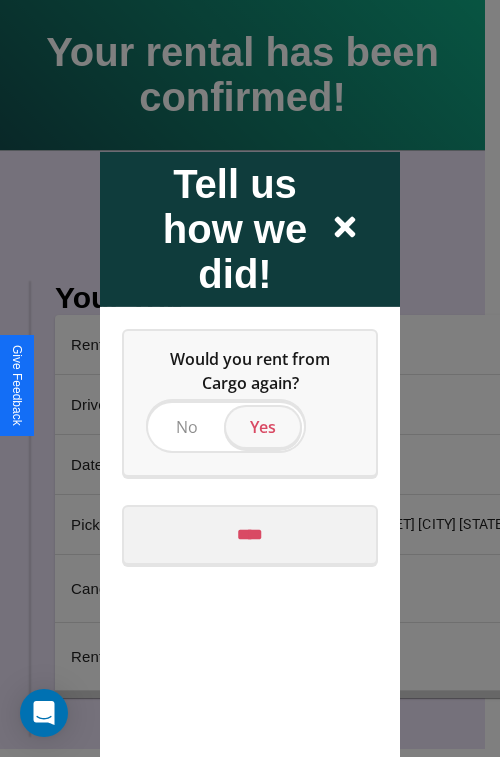 click on "****" at bounding box center (250, 534) 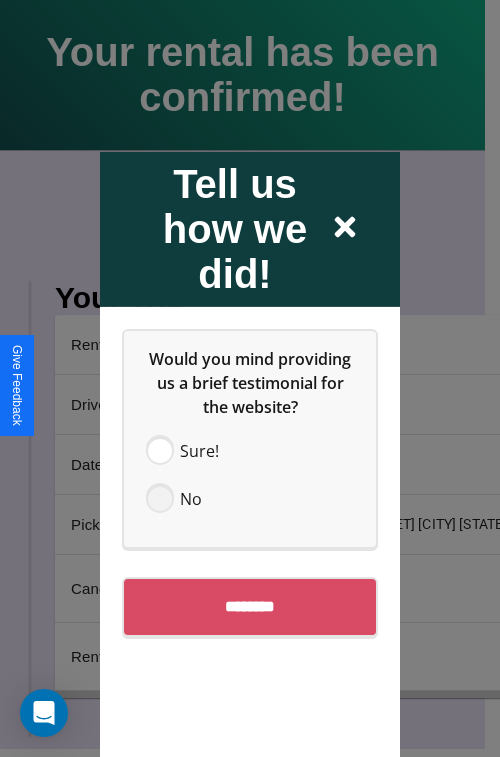 click at bounding box center [160, 498] 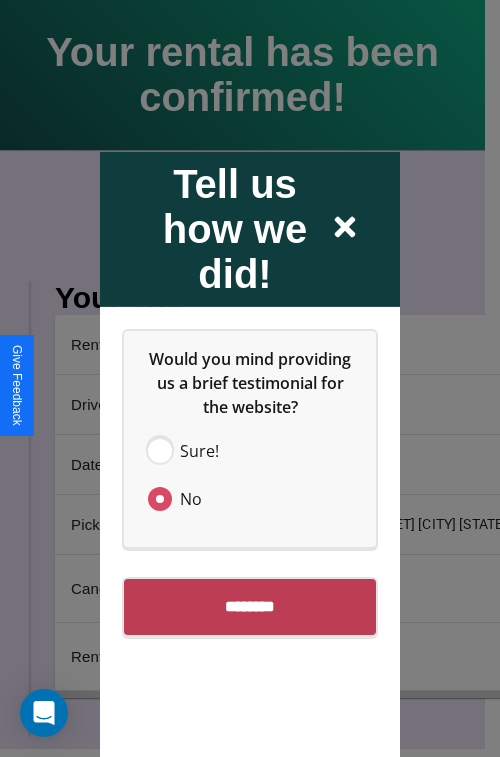 click on "********" at bounding box center [250, 606] 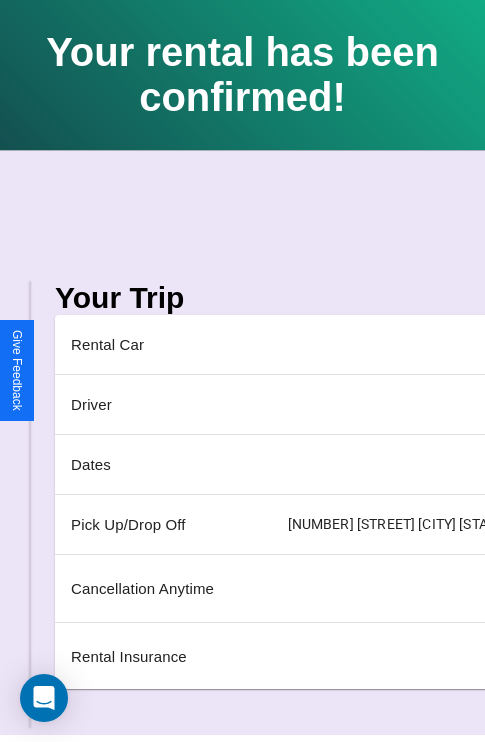 scroll, scrollTop: 0, scrollLeft: 235, axis: horizontal 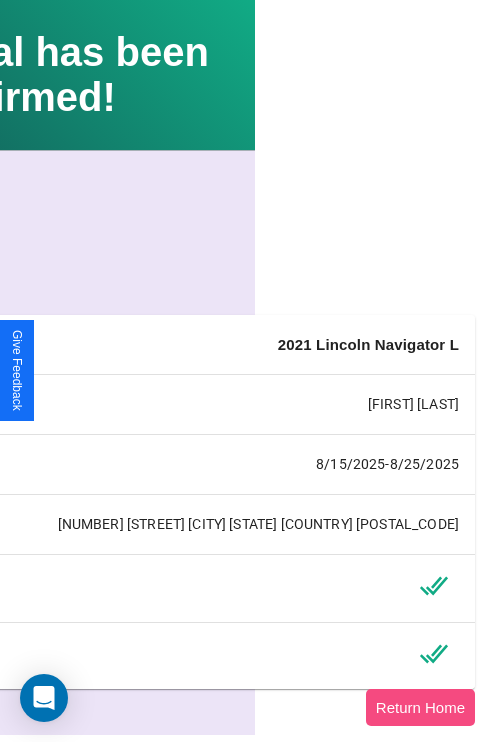 click on "Return Home" at bounding box center [420, 707] 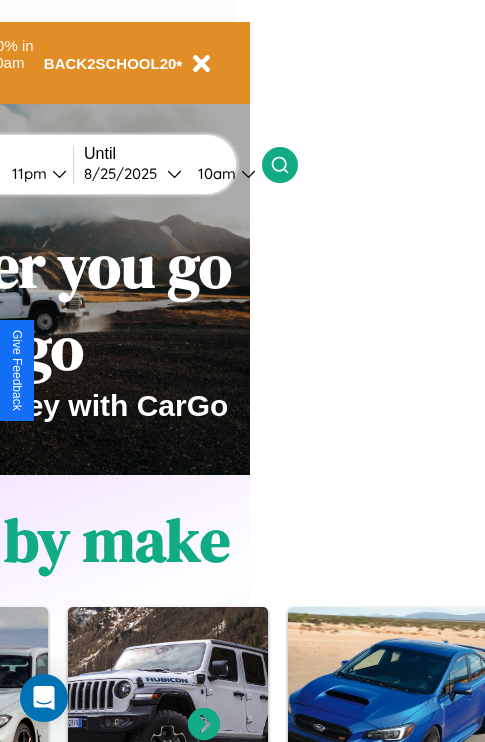 scroll, scrollTop: 0, scrollLeft: 0, axis: both 